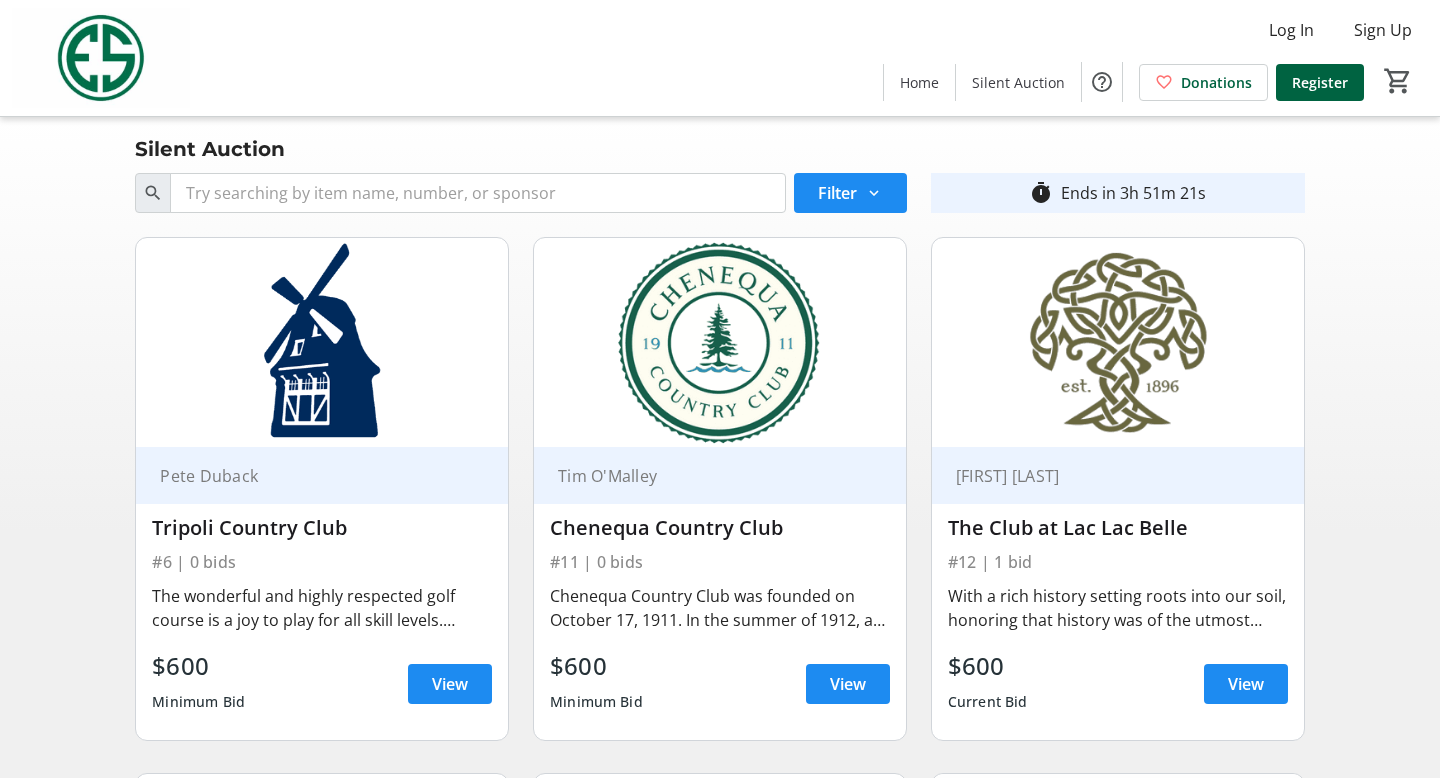 scroll, scrollTop: 1018, scrollLeft: 0, axis: vertical 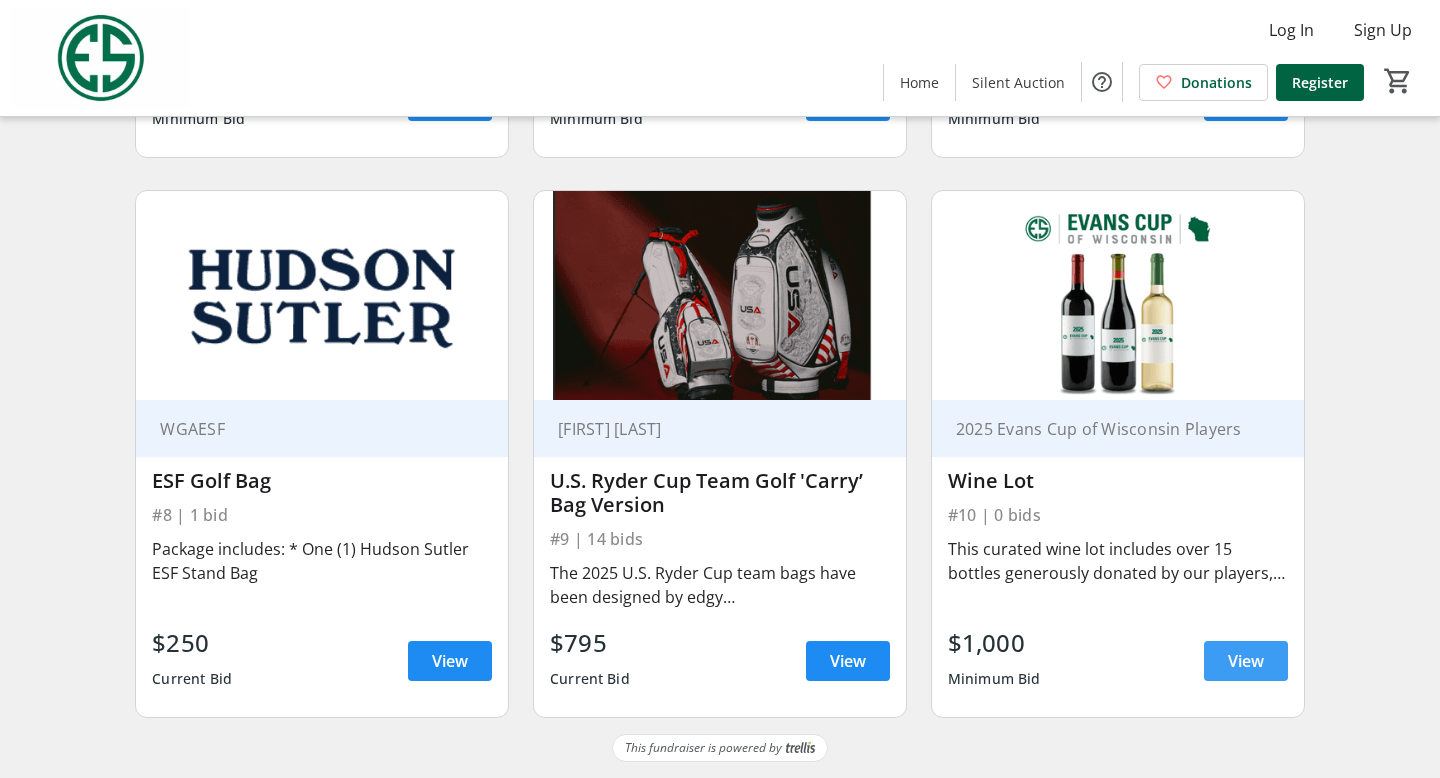 click on "View" at bounding box center (1246, 661) 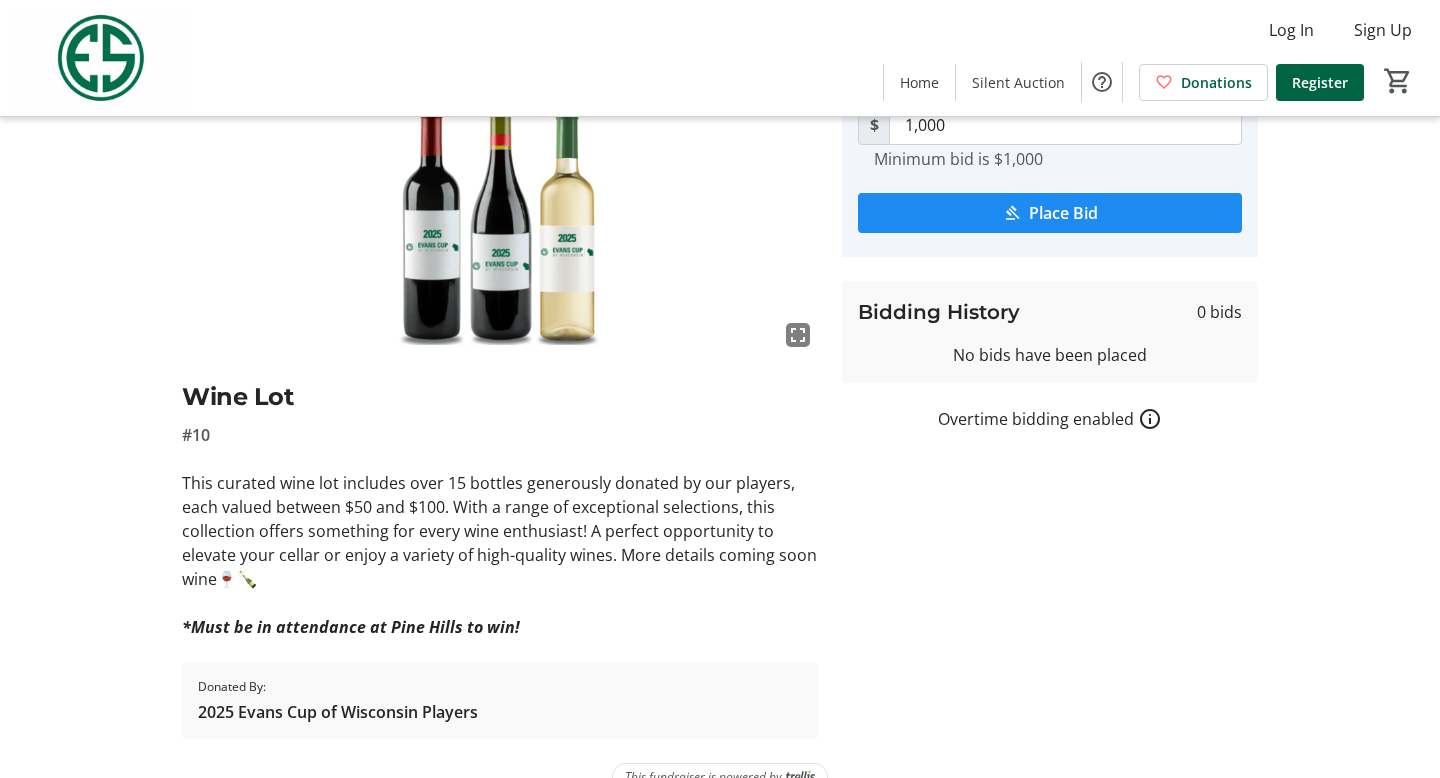 scroll, scrollTop: 229, scrollLeft: 0, axis: vertical 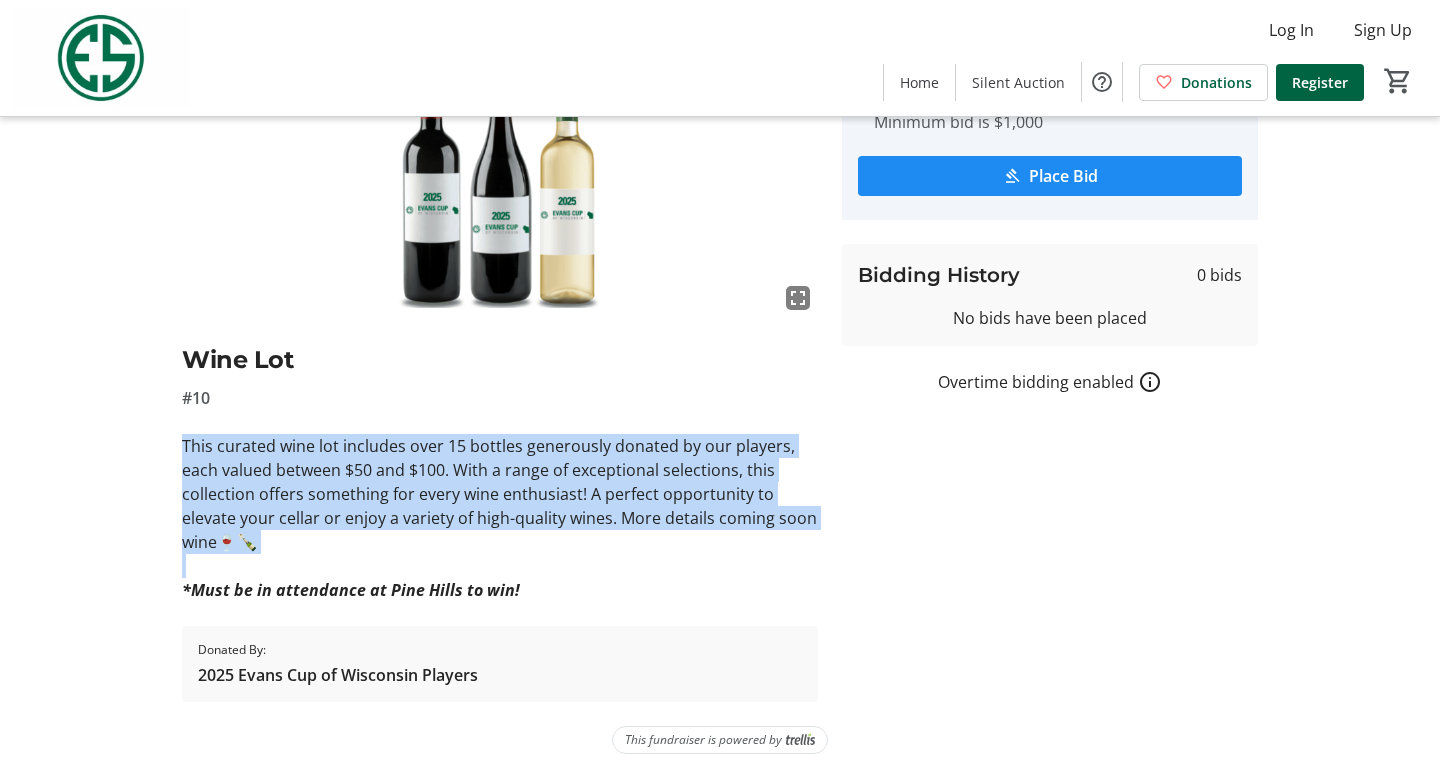 drag, startPoint x: 179, startPoint y: 443, endPoint x: 303, endPoint y: 554, distance: 166.42416 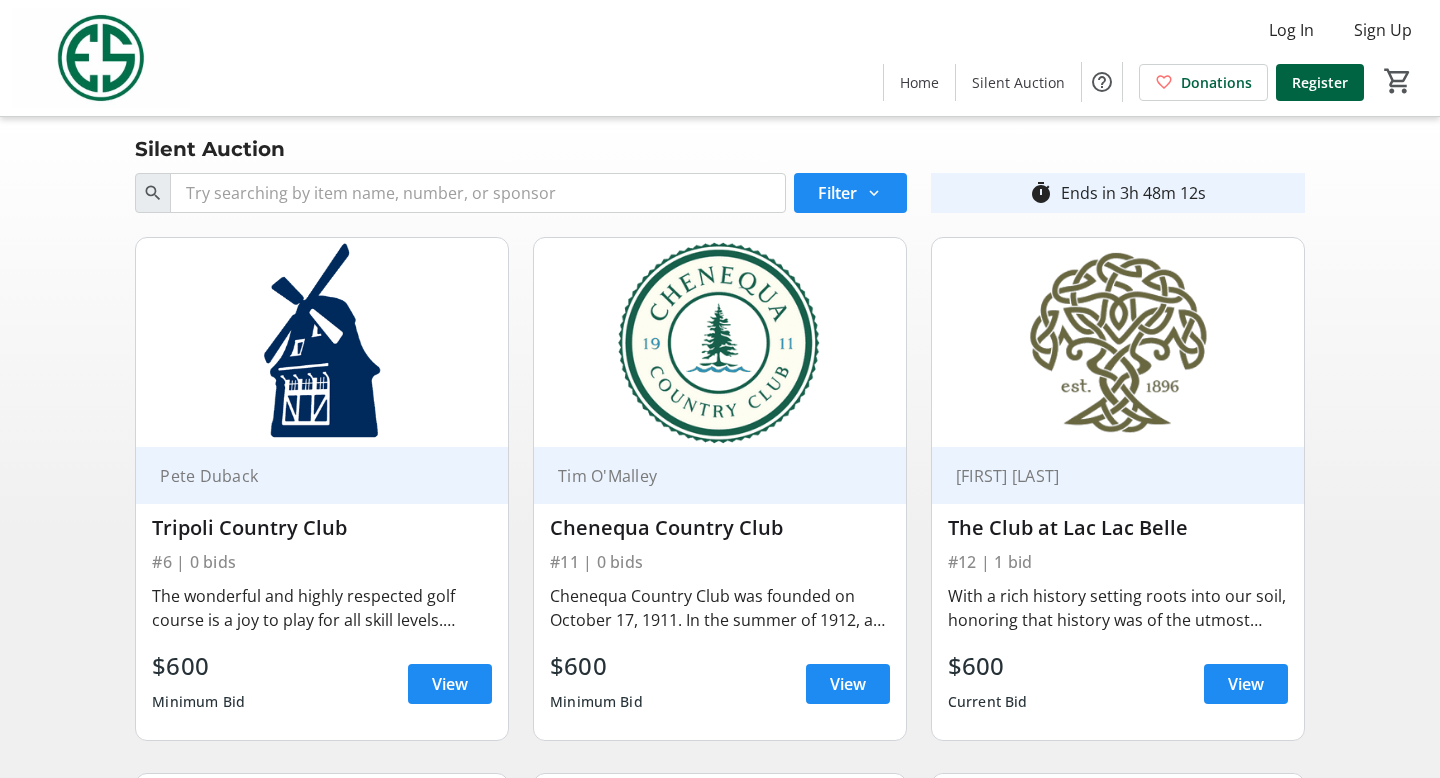scroll, scrollTop: 86, scrollLeft: 0, axis: vertical 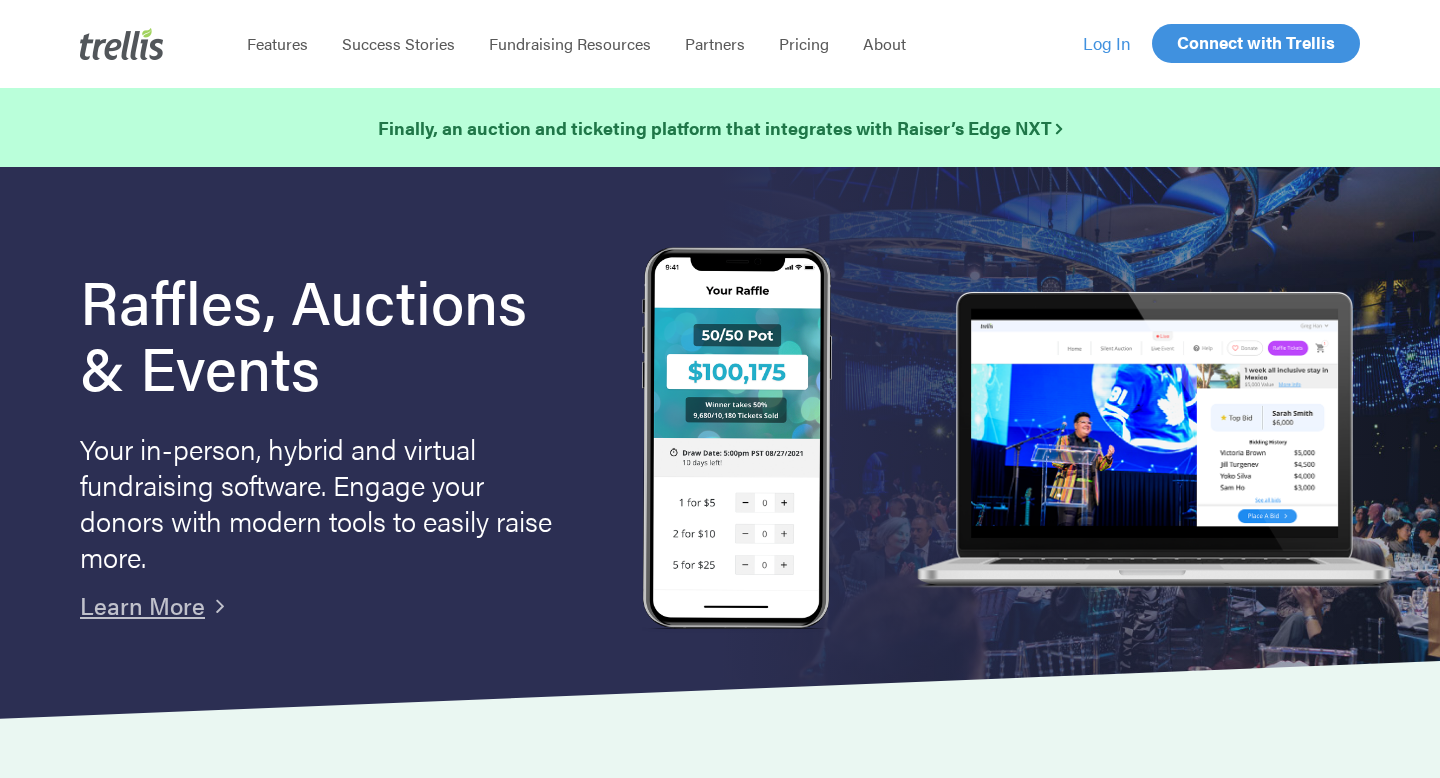 click on "Log In" at bounding box center (1107, 43) 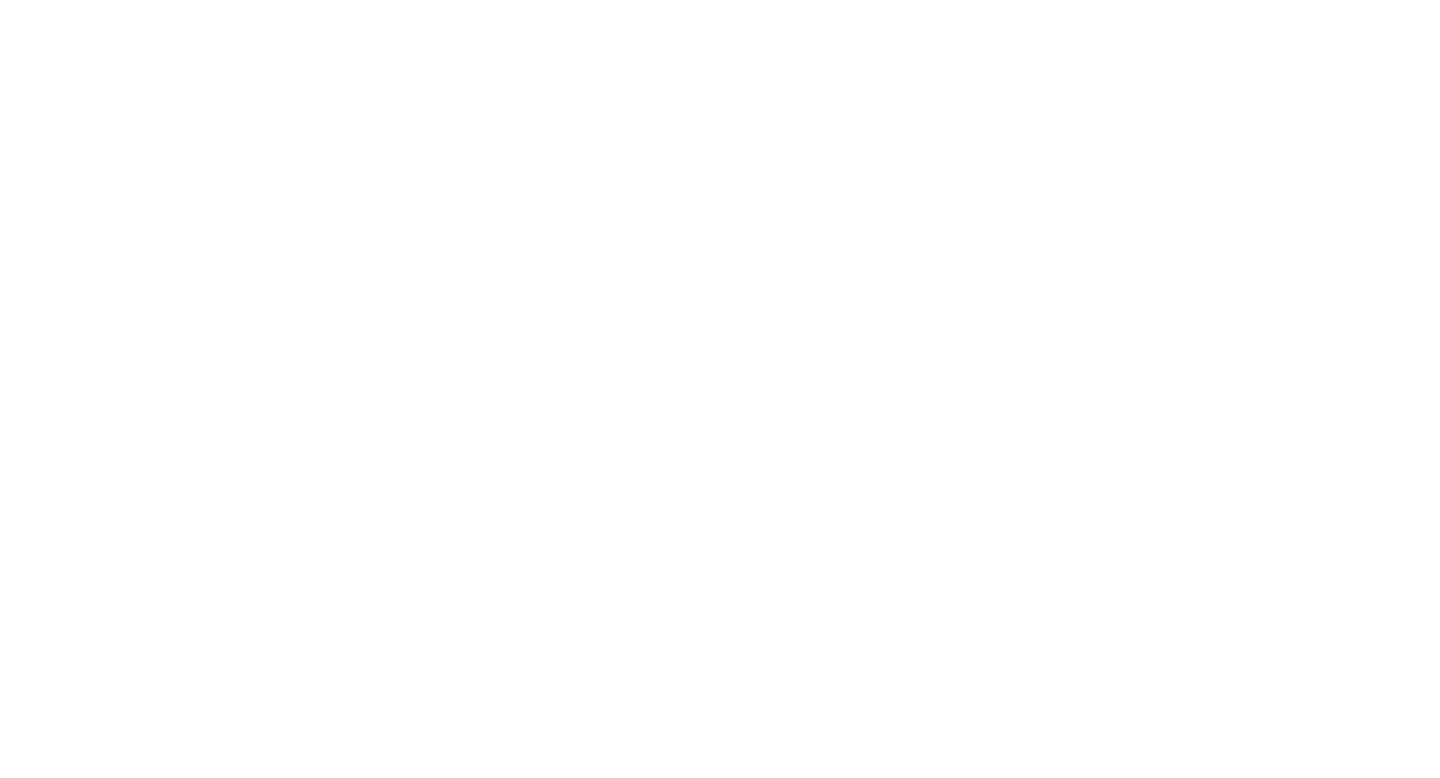 scroll, scrollTop: 0, scrollLeft: 0, axis: both 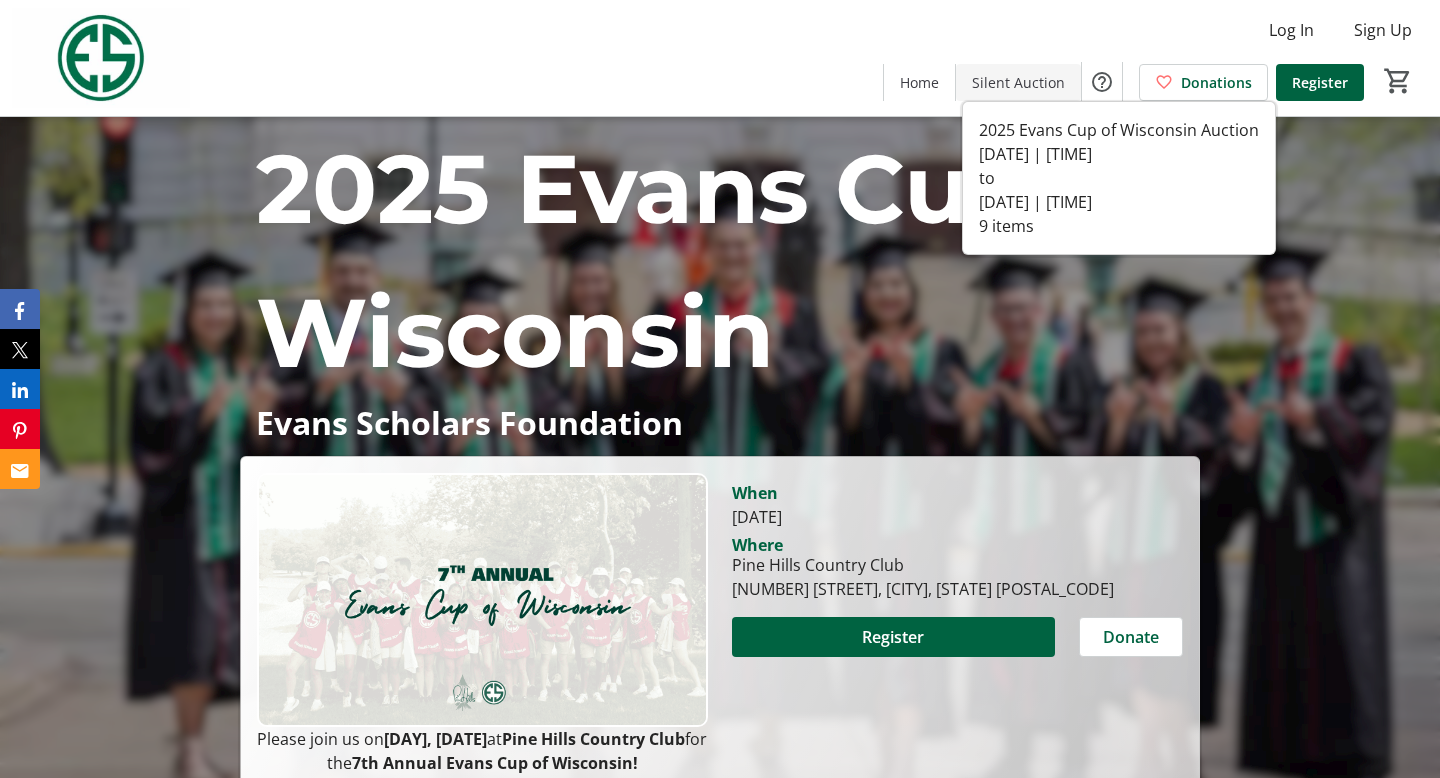 click on "Silent Auction" 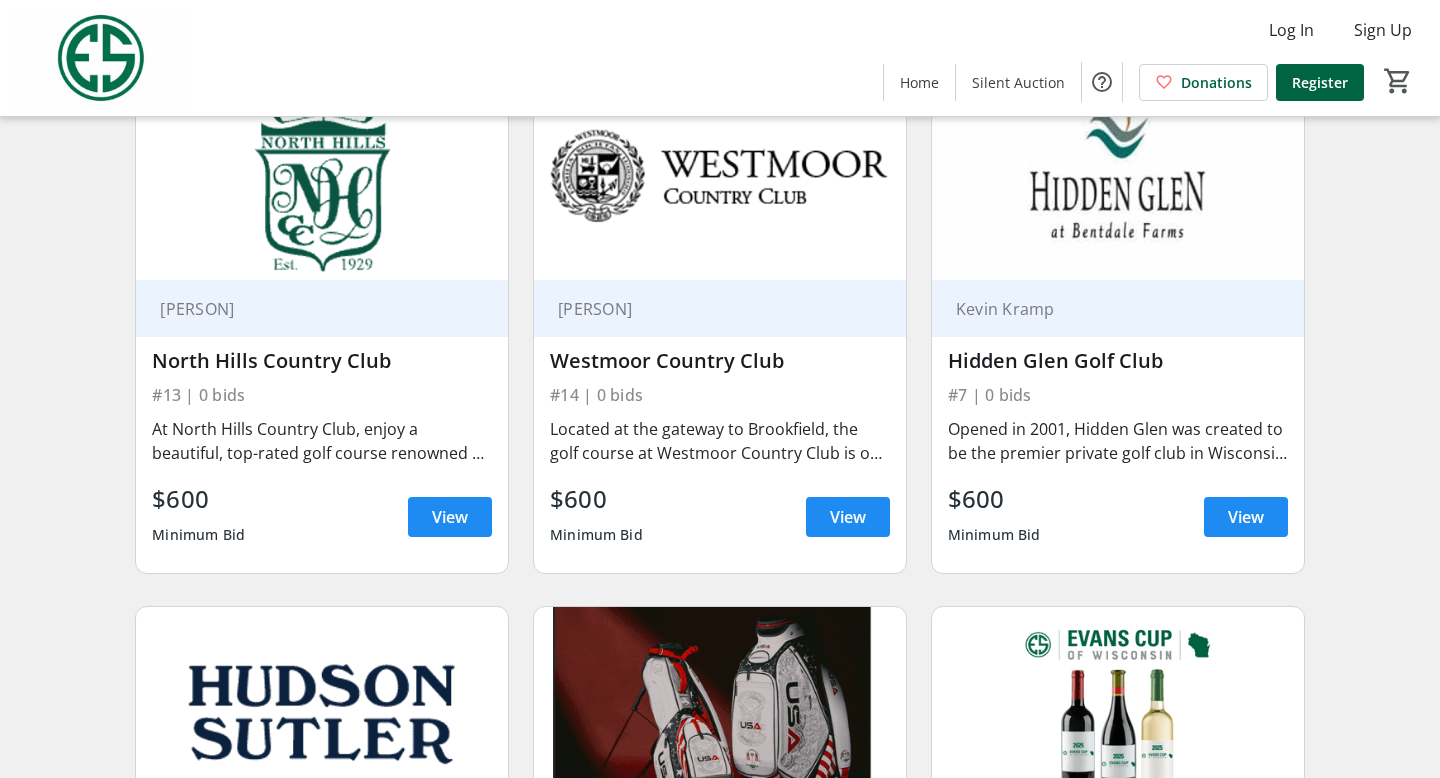 scroll, scrollTop: 1119, scrollLeft: 0, axis: vertical 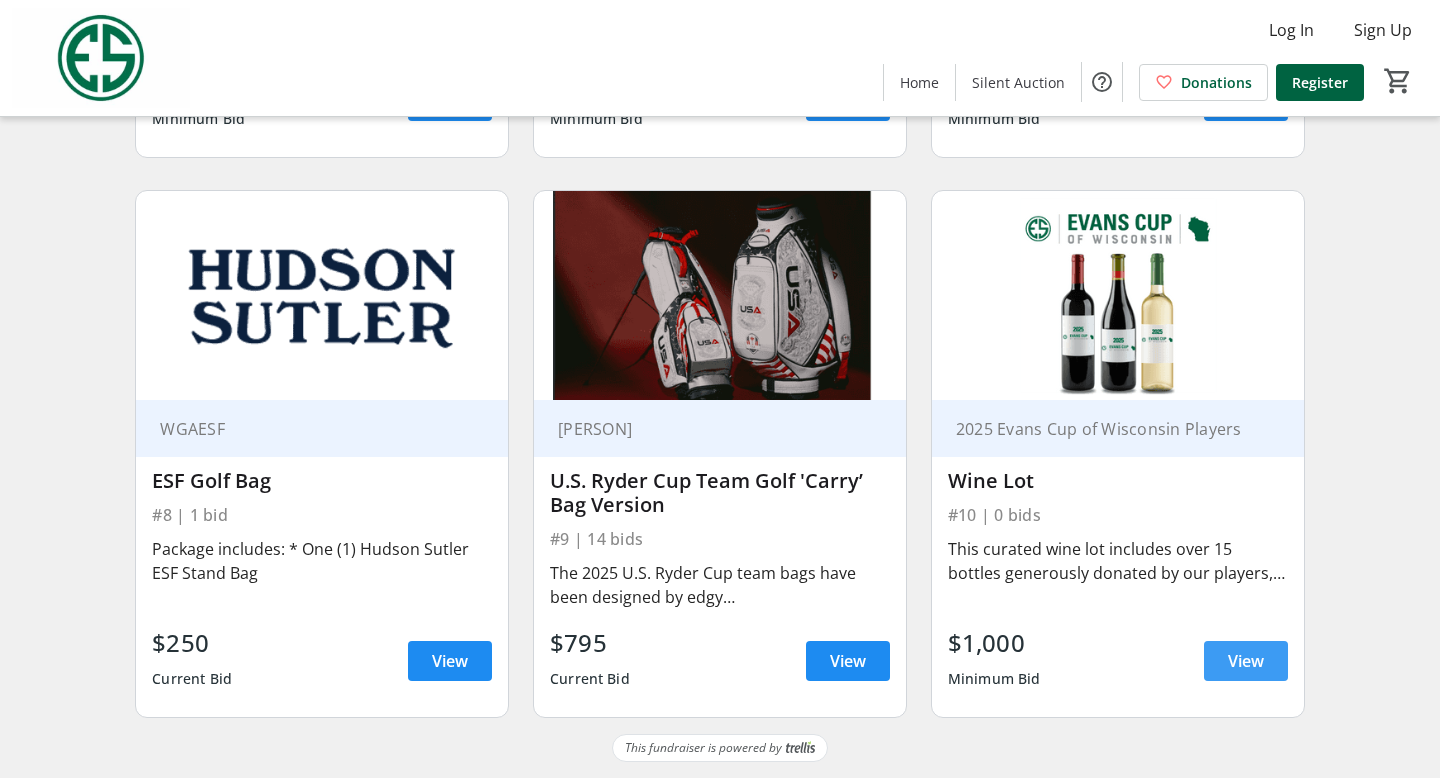 click at bounding box center (1246, 661) 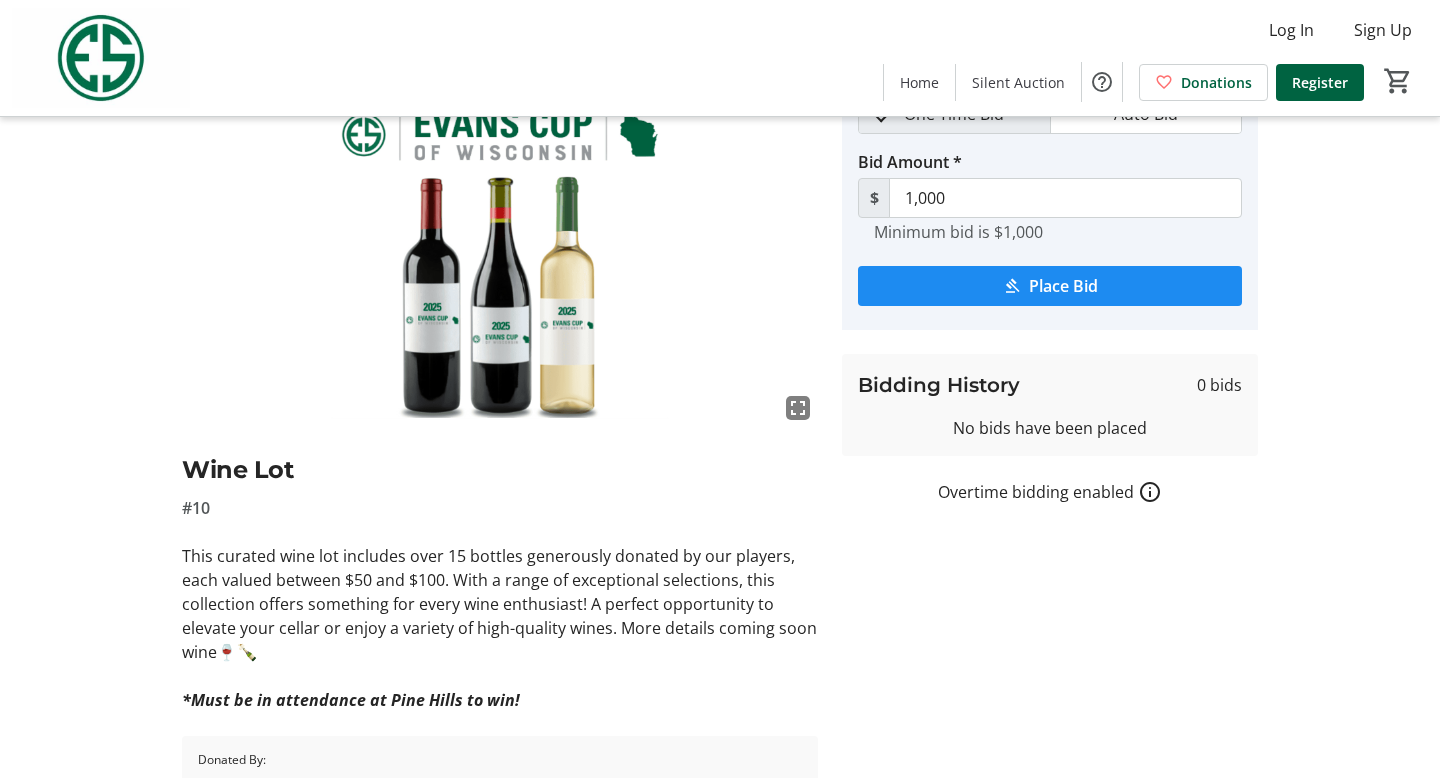 scroll, scrollTop: 229, scrollLeft: 0, axis: vertical 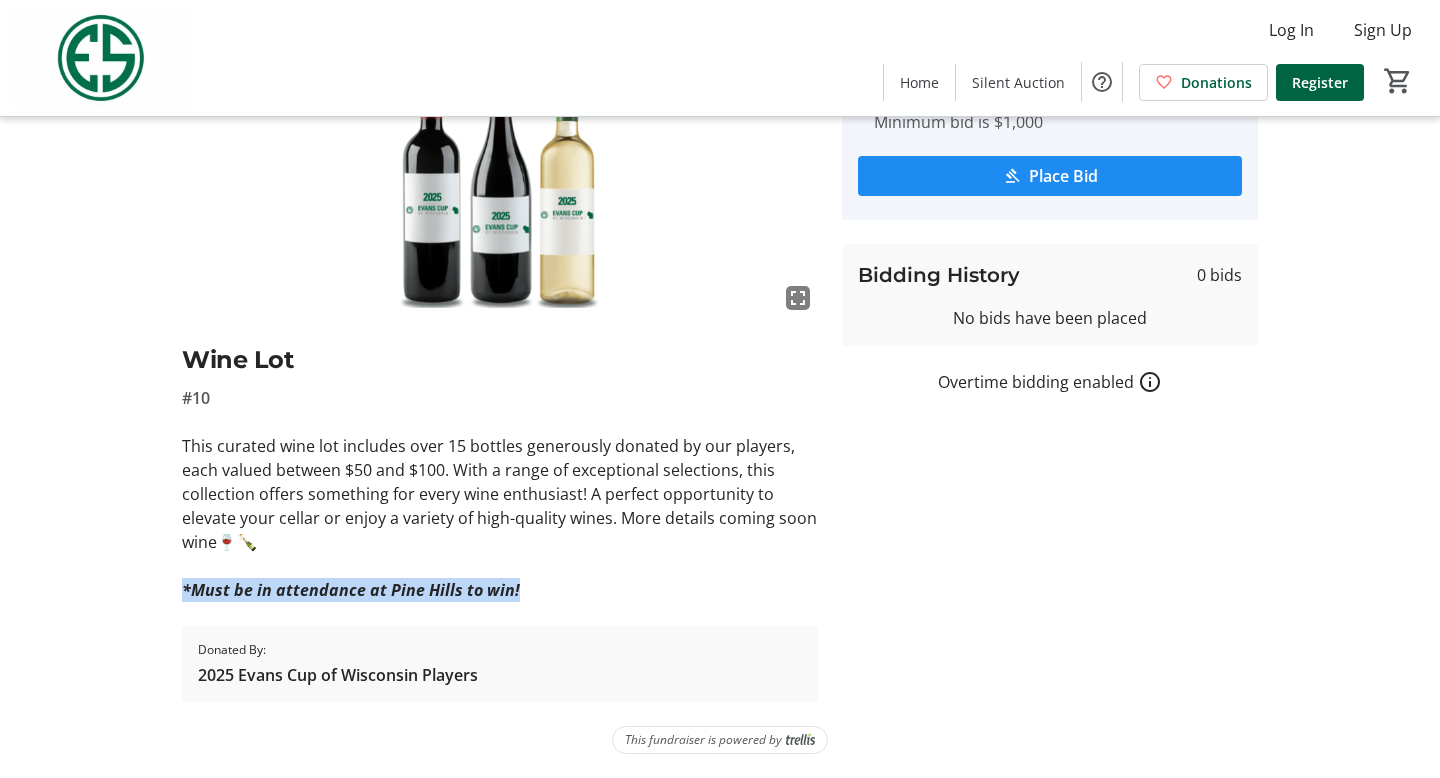 drag, startPoint x: 542, startPoint y: 591, endPoint x: 157, endPoint y: 586, distance: 385.03247 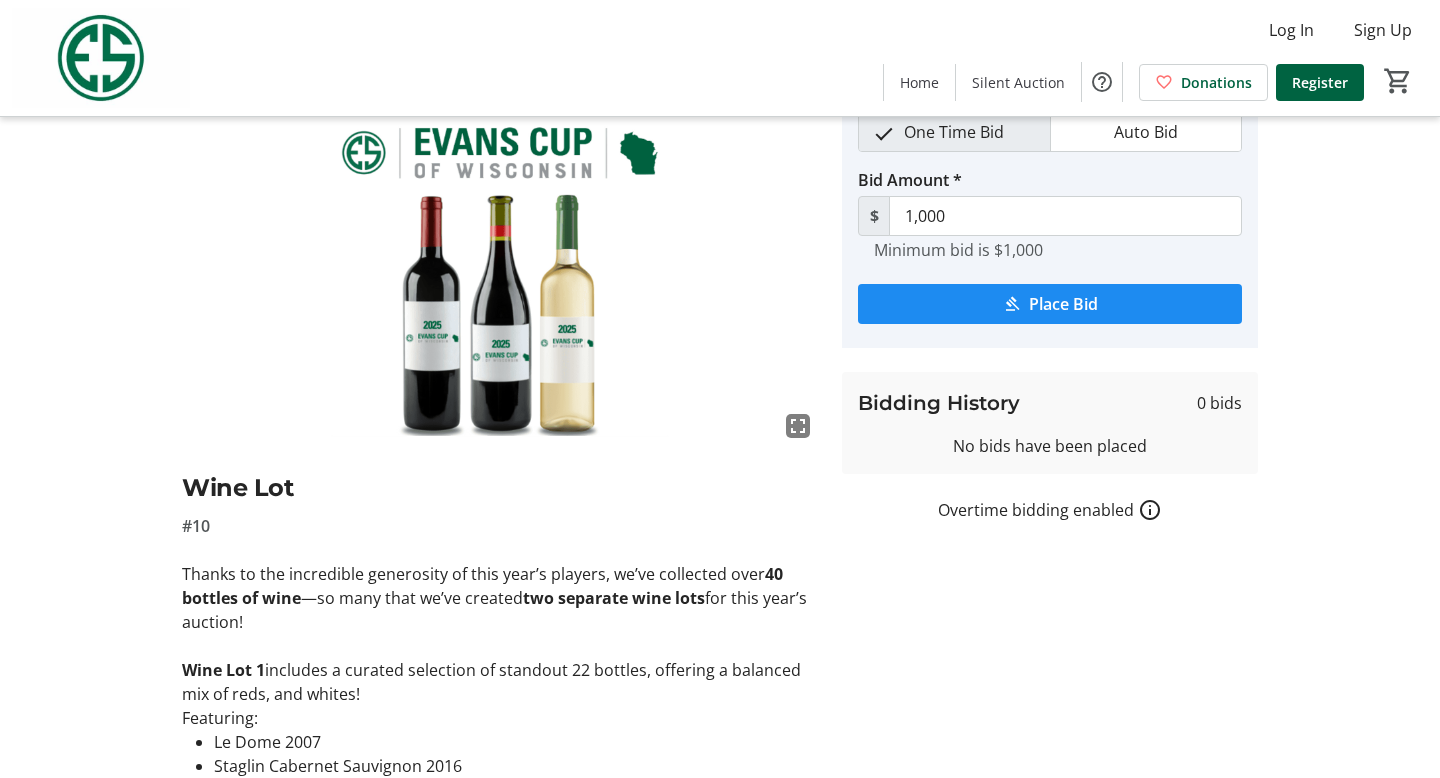 scroll, scrollTop: 0, scrollLeft: 0, axis: both 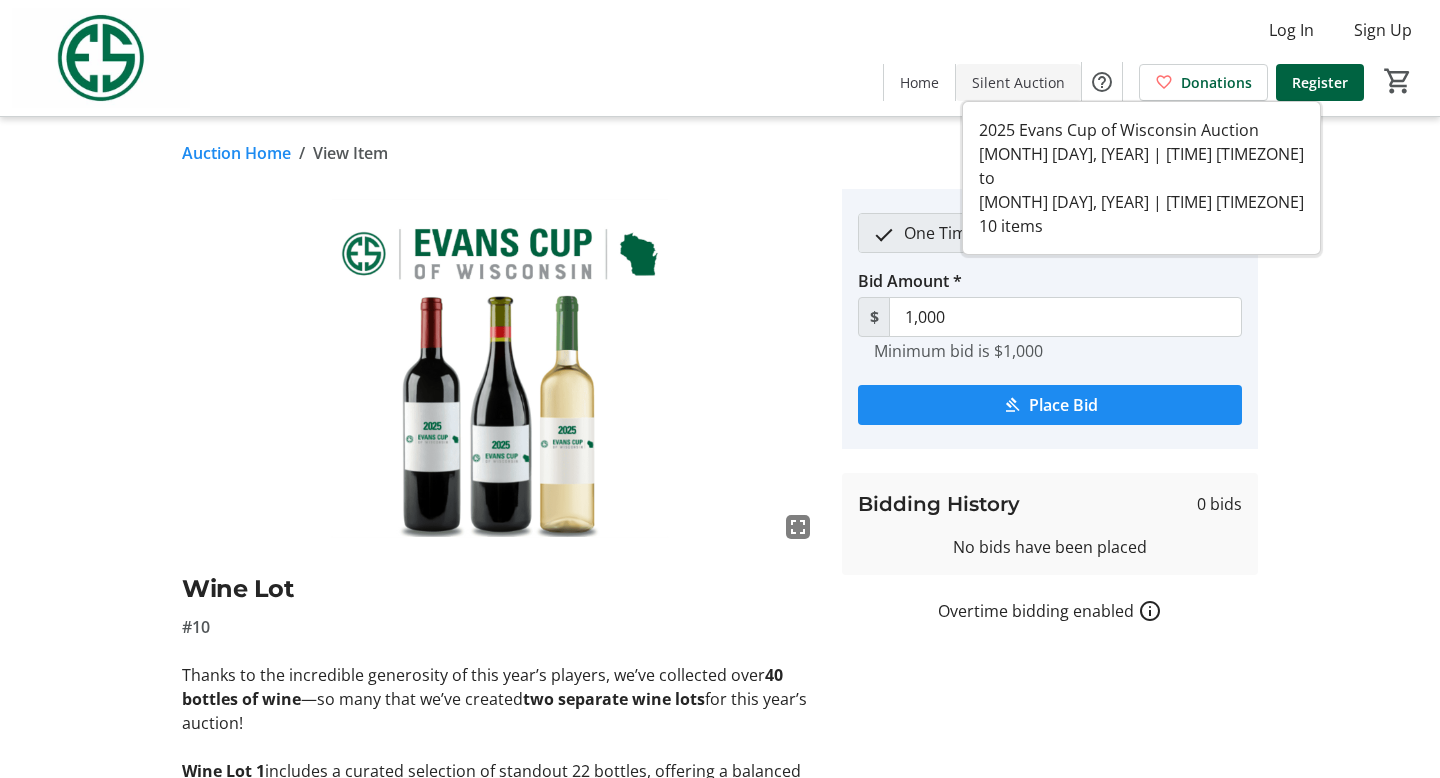 click on "Silent Auction" 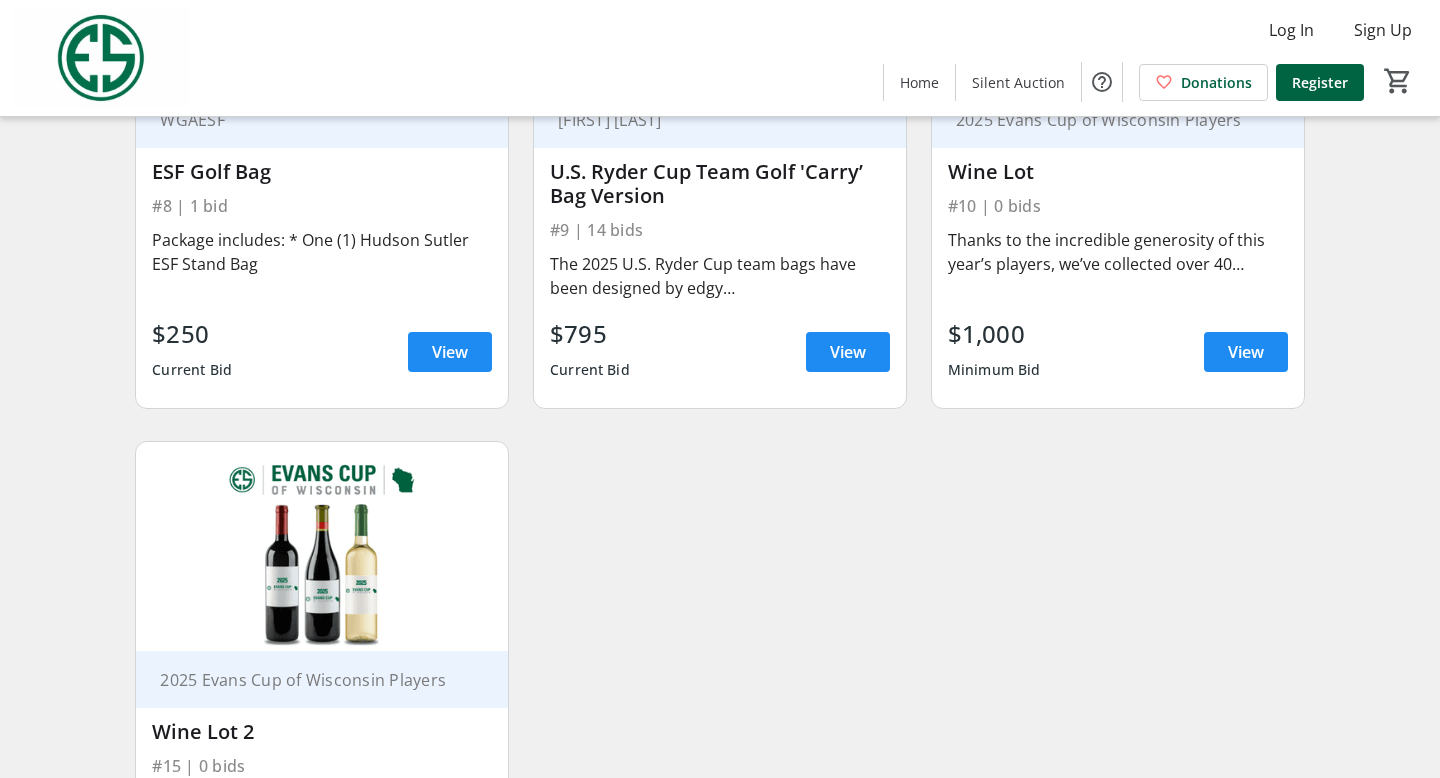 scroll, scrollTop: 1432, scrollLeft: 0, axis: vertical 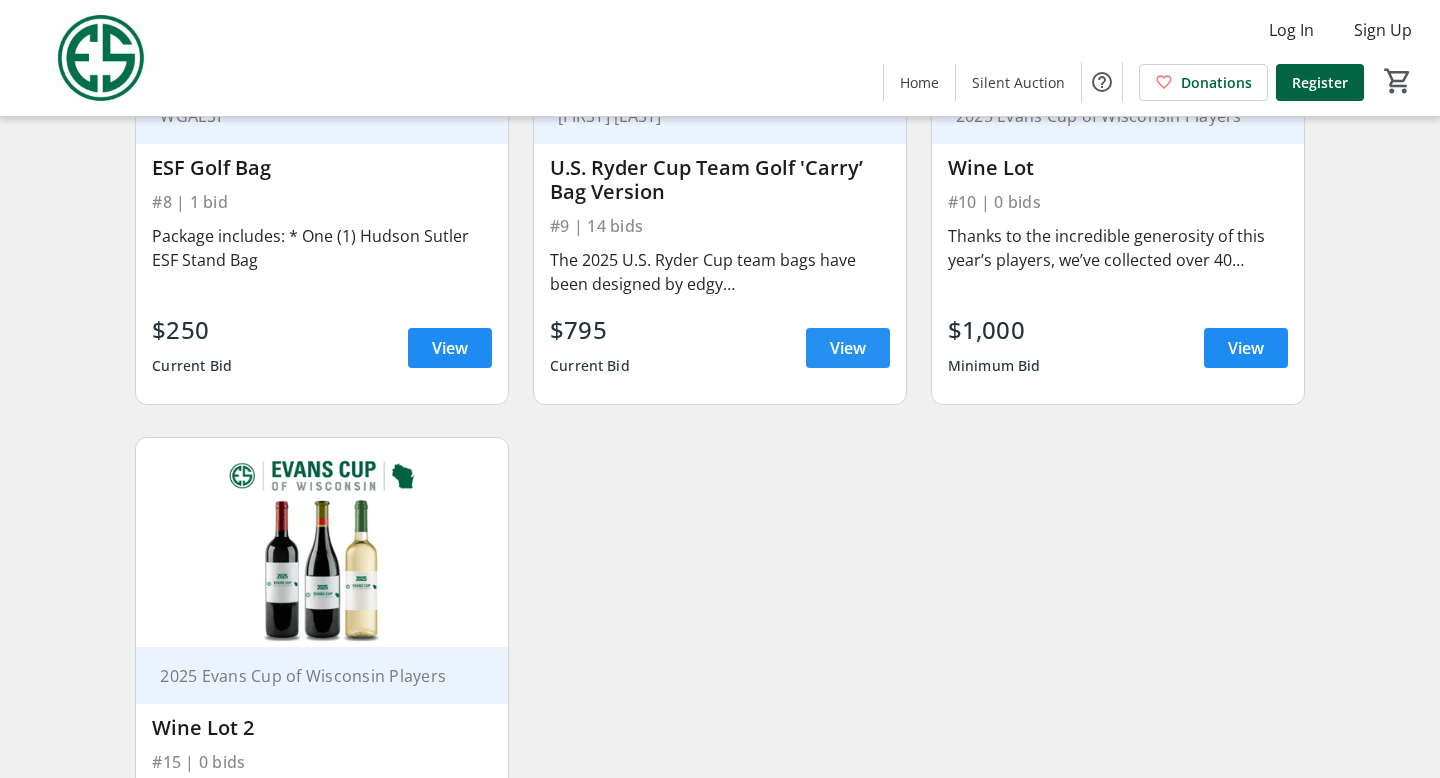 click on "View" at bounding box center [848, 348] 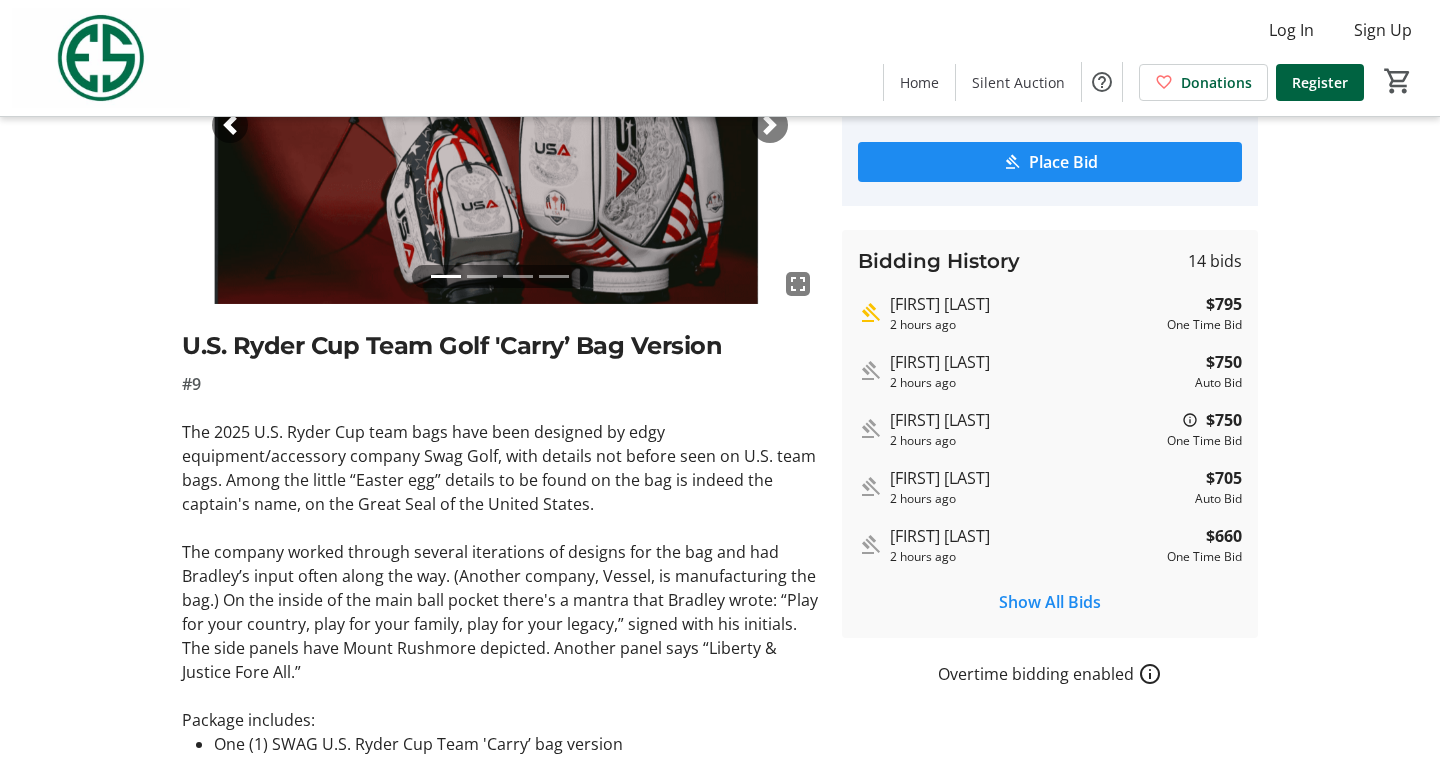 scroll, scrollTop: 249, scrollLeft: 0, axis: vertical 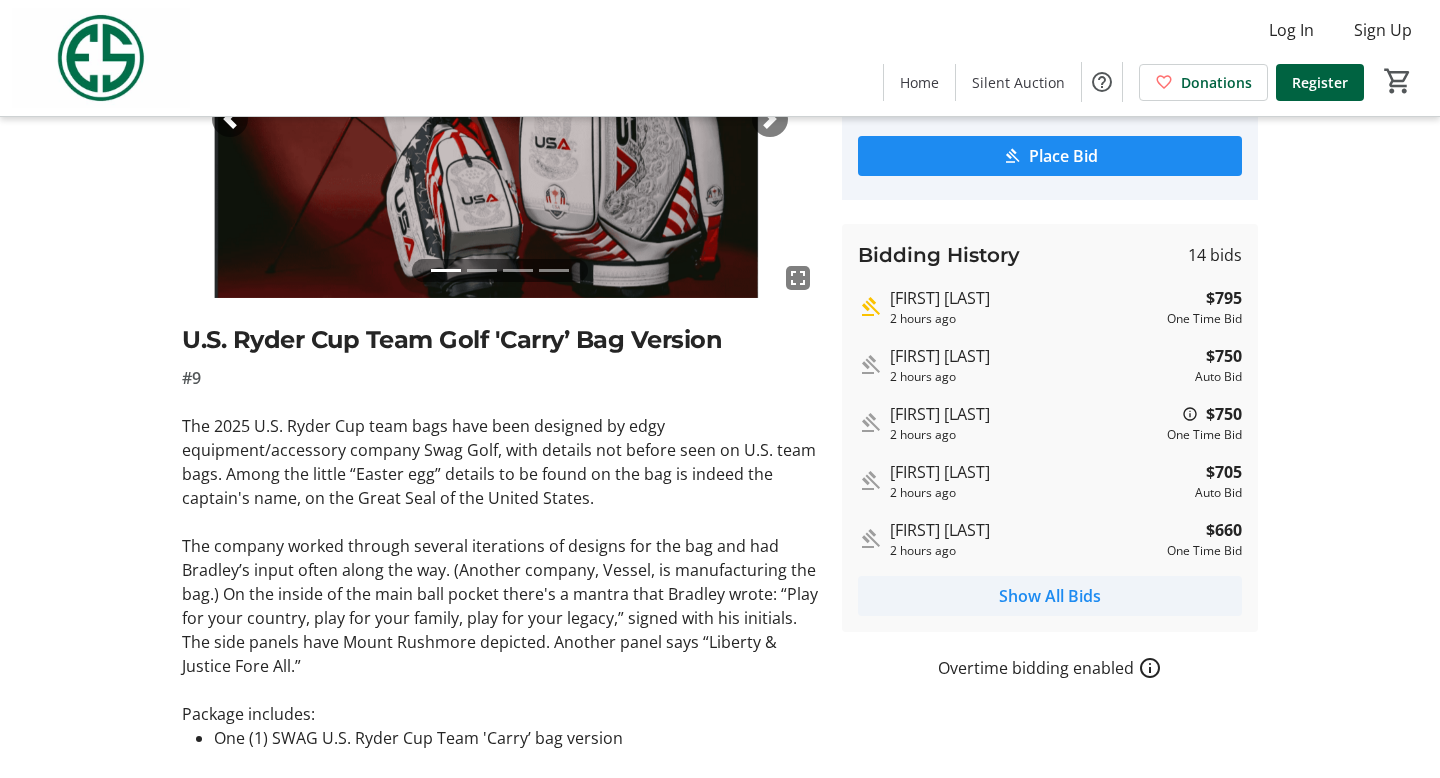 click on "Show All Bids" 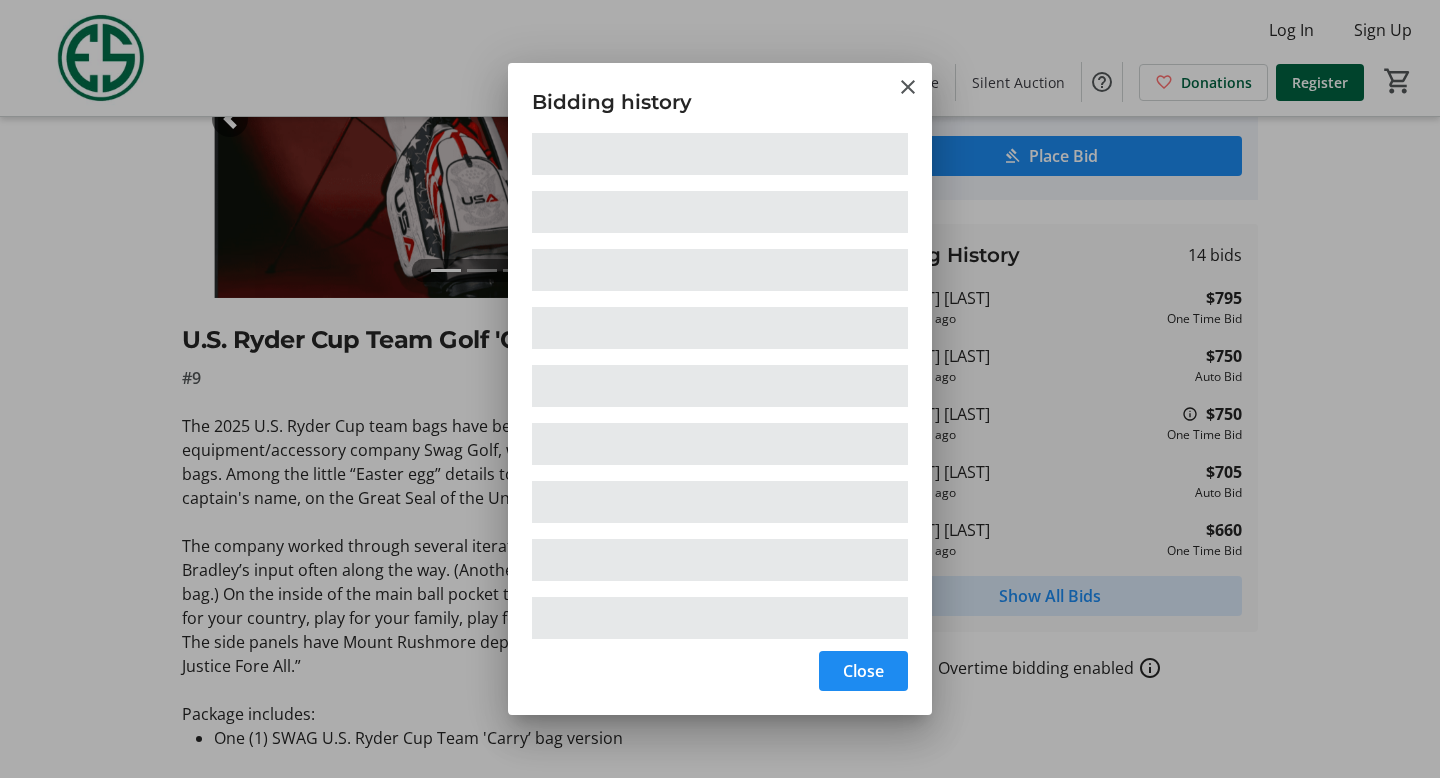 scroll, scrollTop: 0, scrollLeft: 0, axis: both 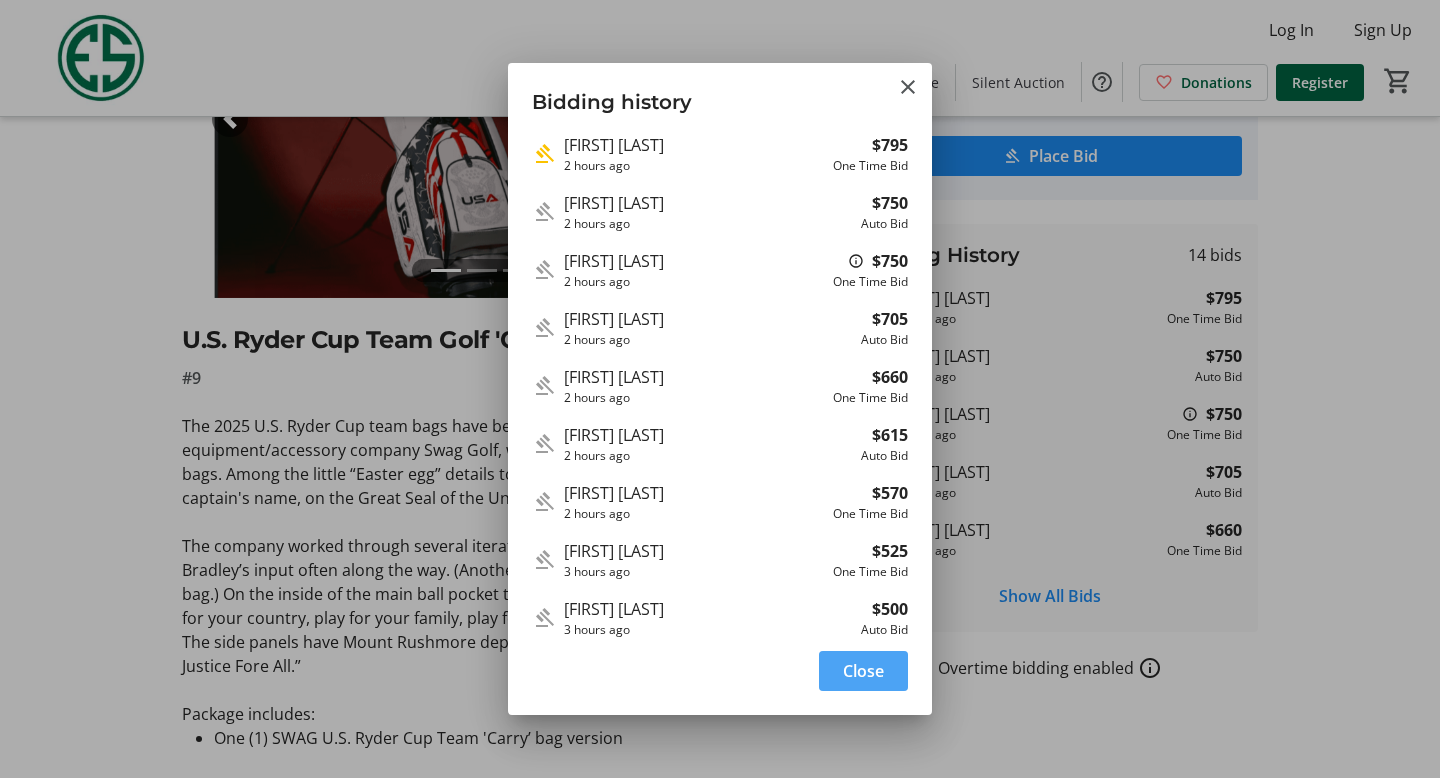 click on "Close" at bounding box center (863, 671) 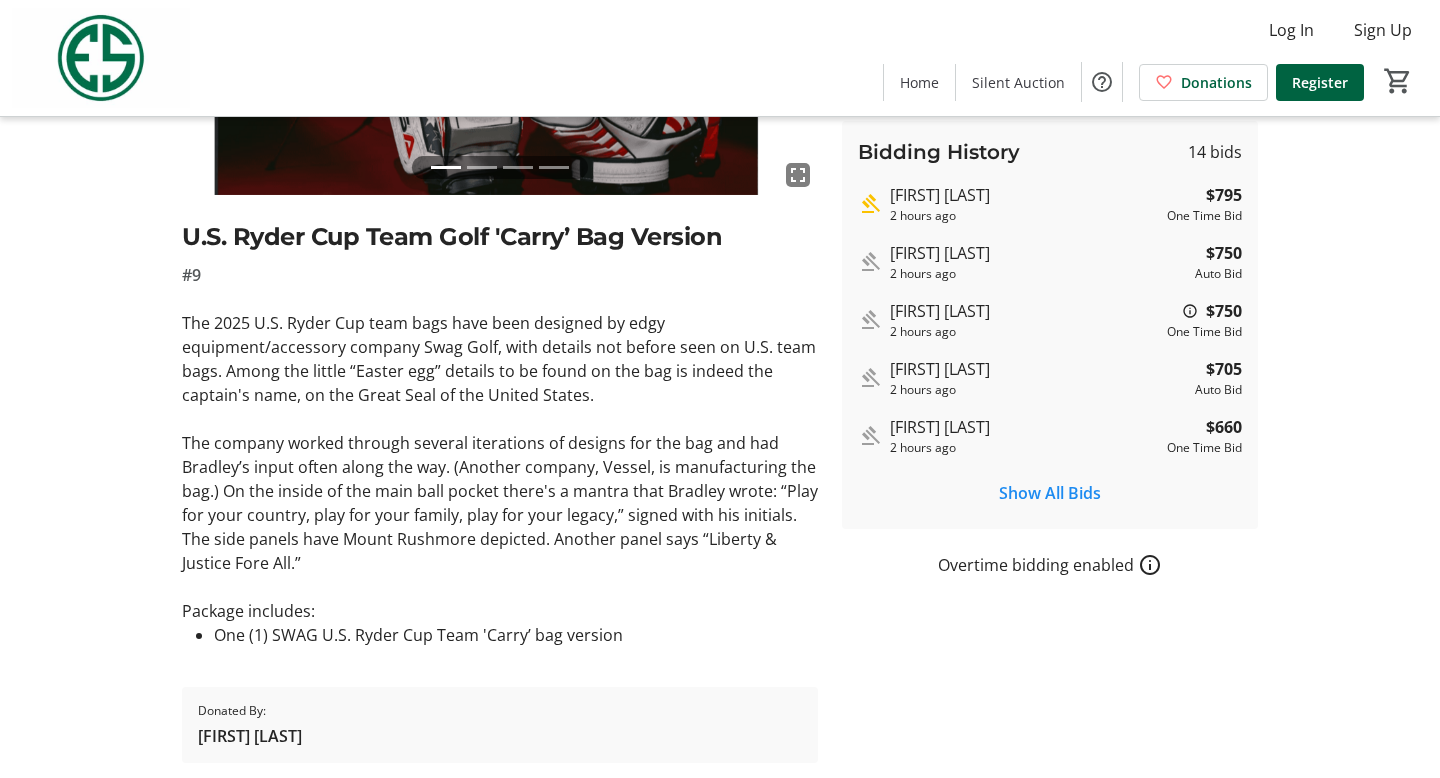 scroll, scrollTop: 413, scrollLeft: 0, axis: vertical 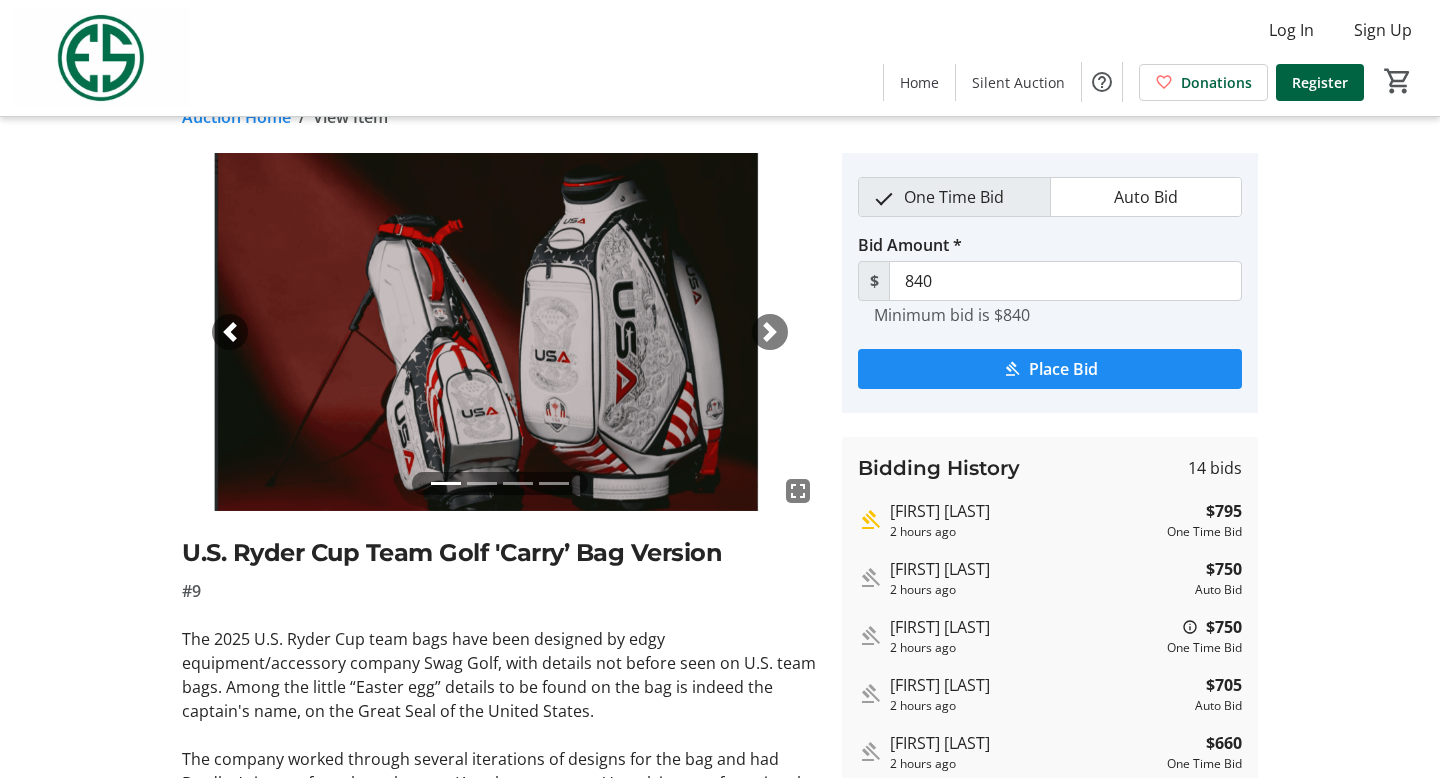 click on "fullscreen" at bounding box center [798, 491] 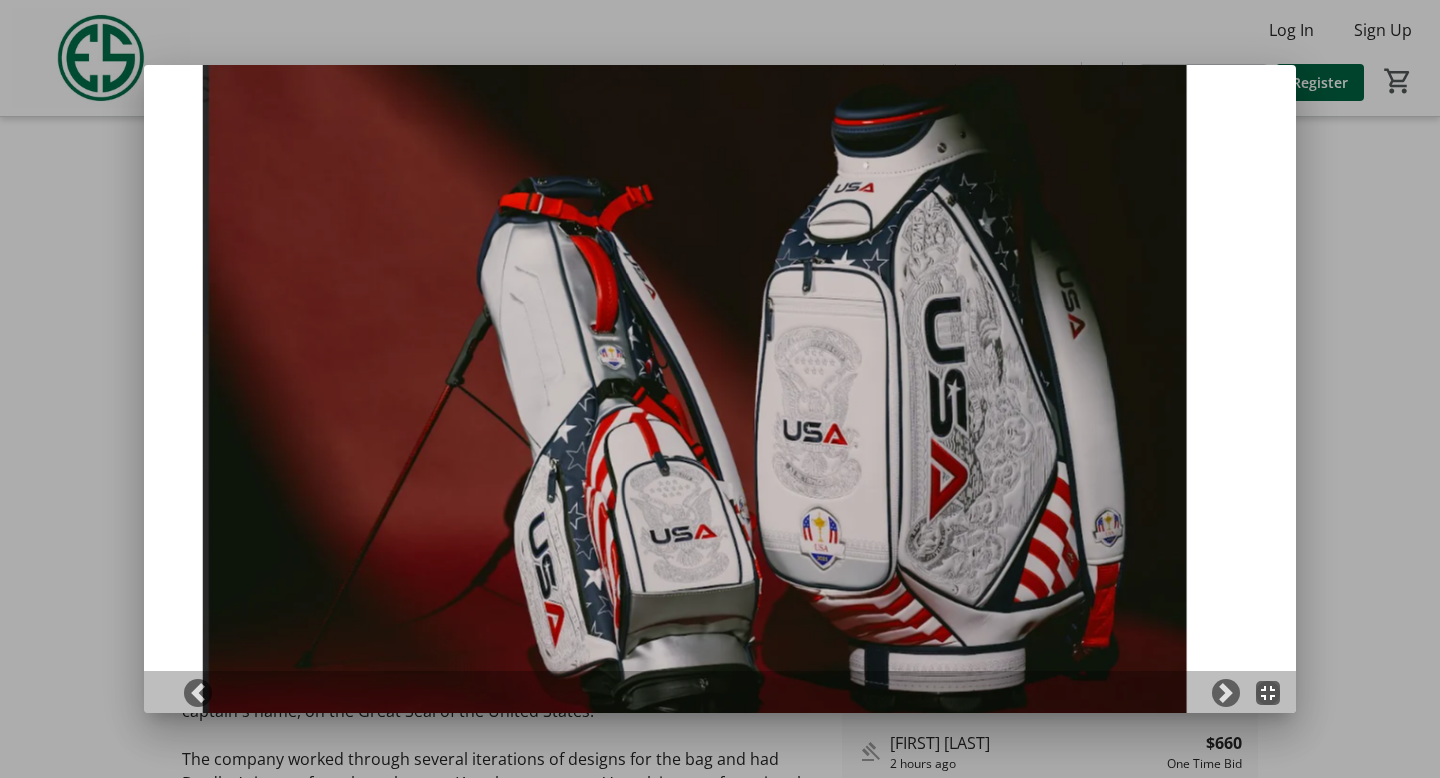 click at bounding box center [720, 389] 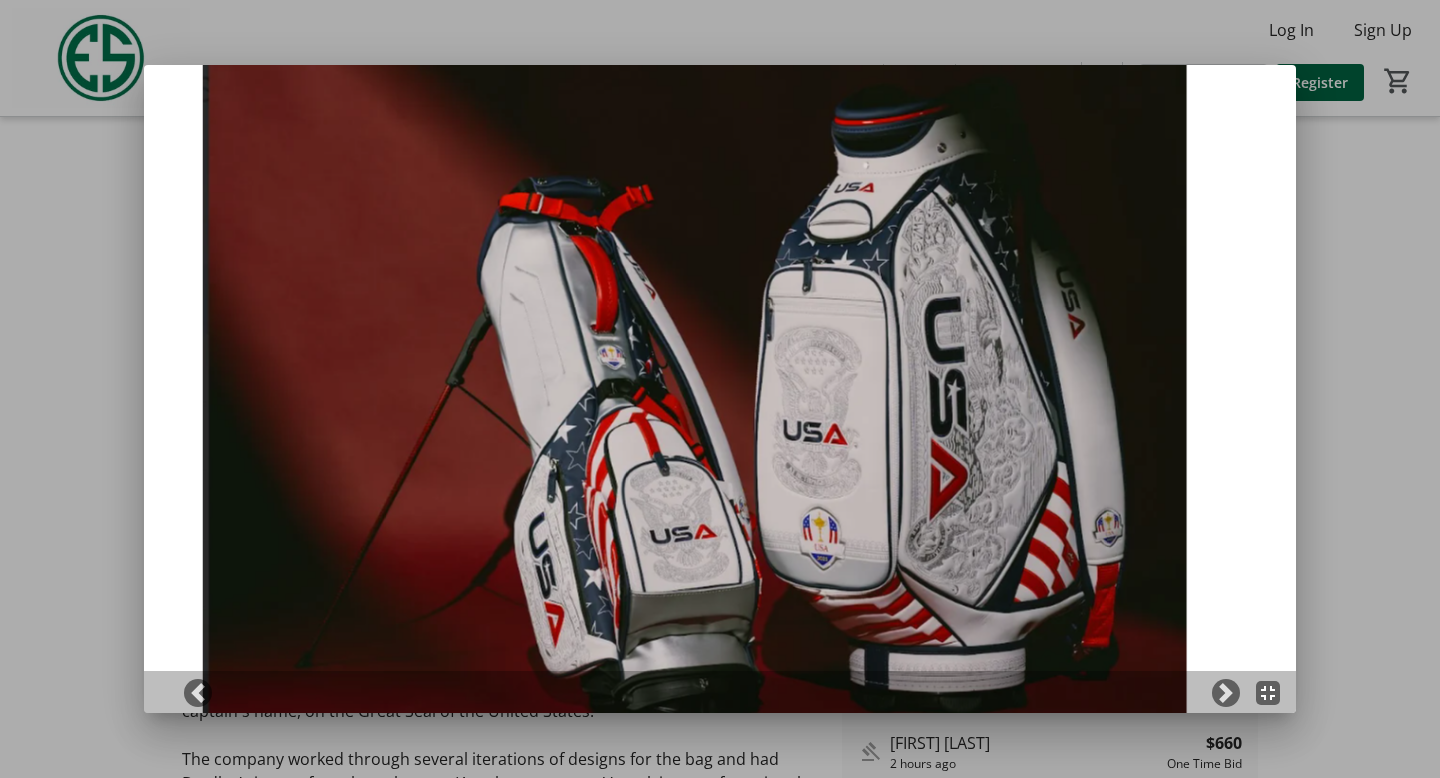 click at bounding box center (720, 389) 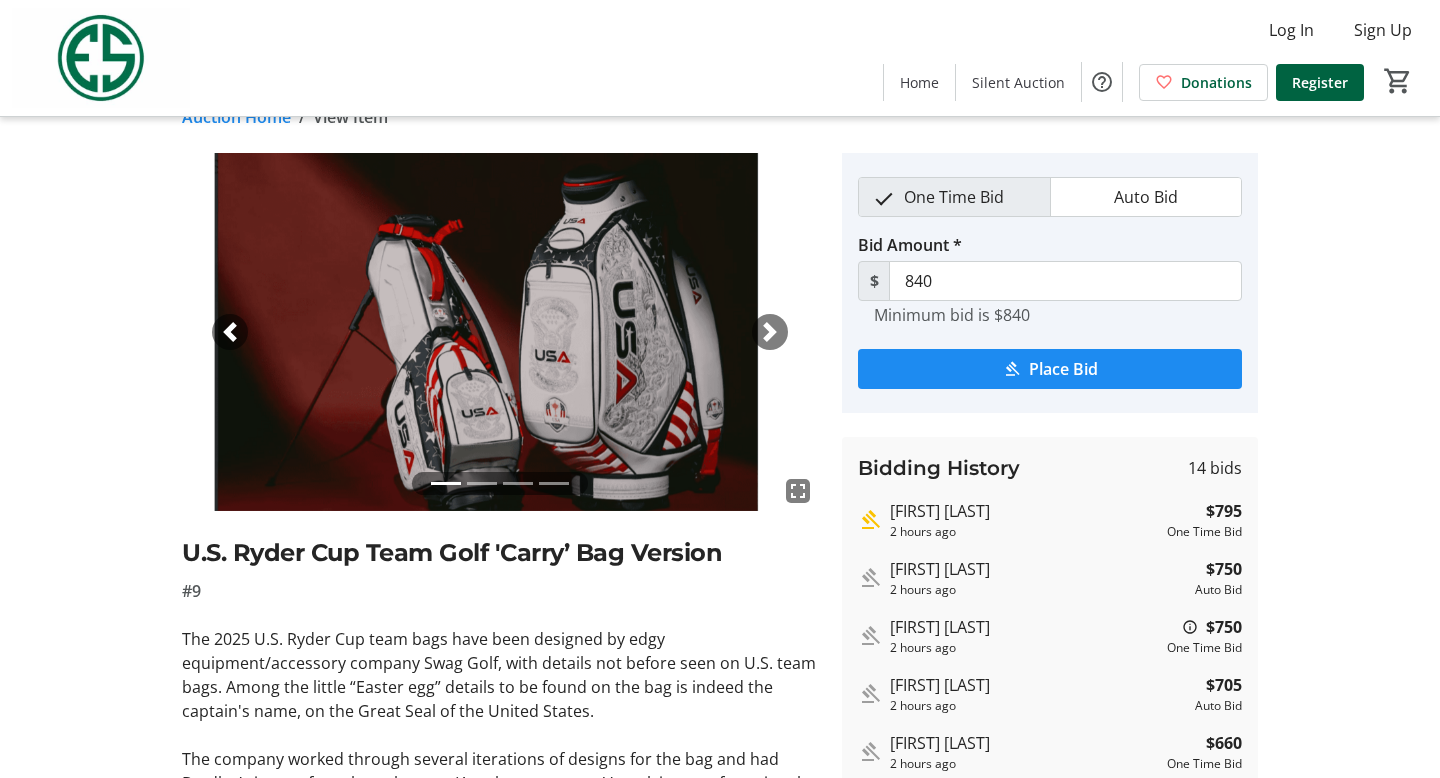 scroll, scrollTop: 36, scrollLeft: 0, axis: vertical 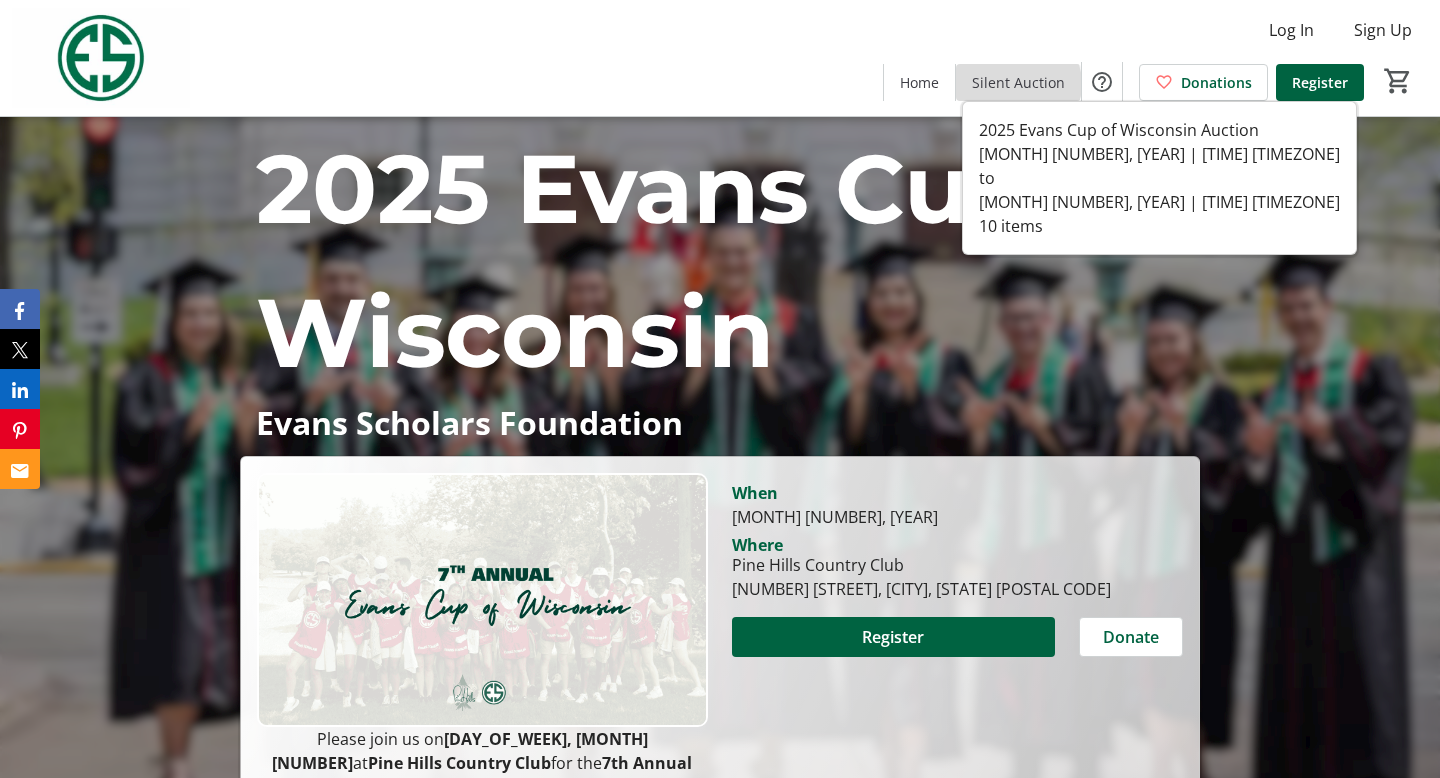 click on "Silent Auction" 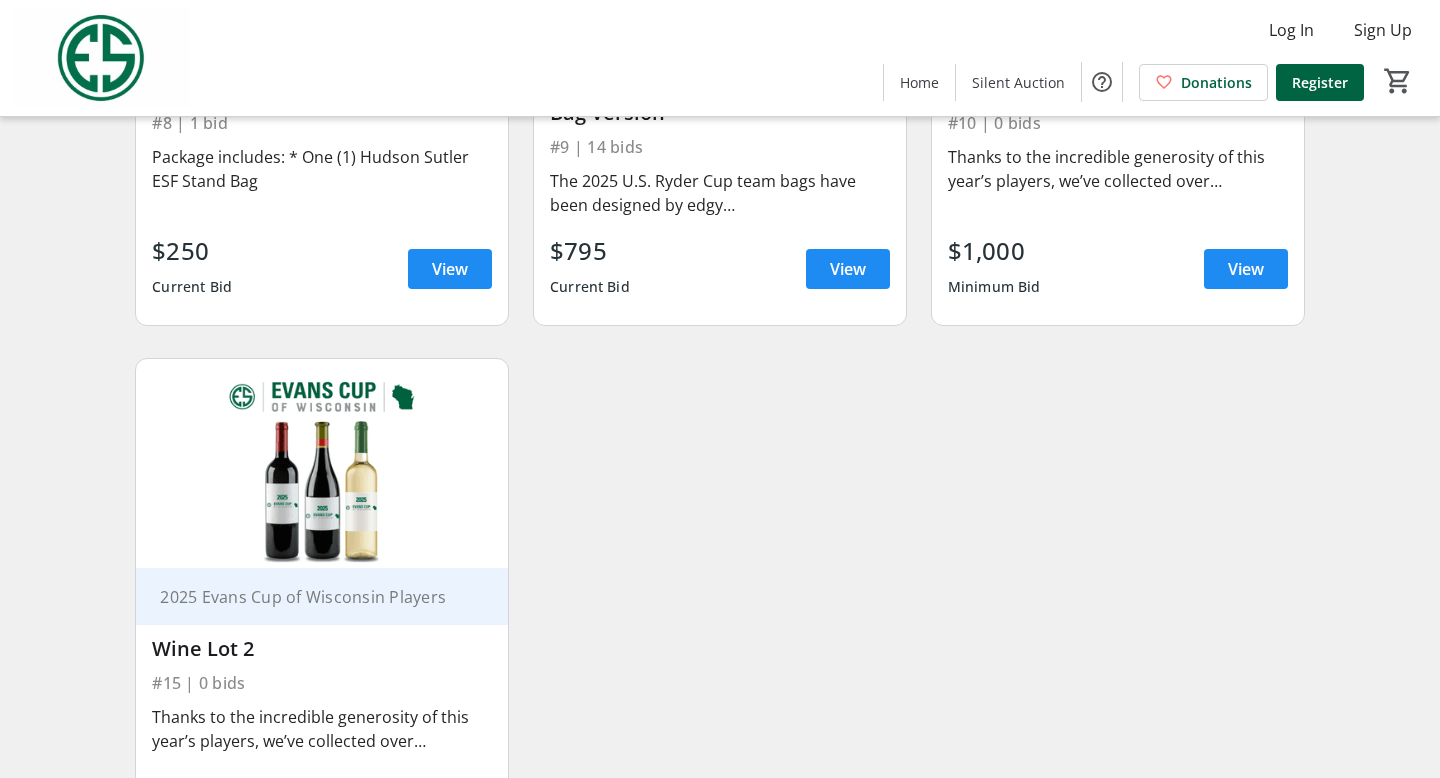scroll, scrollTop: 1510, scrollLeft: 0, axis: vertical 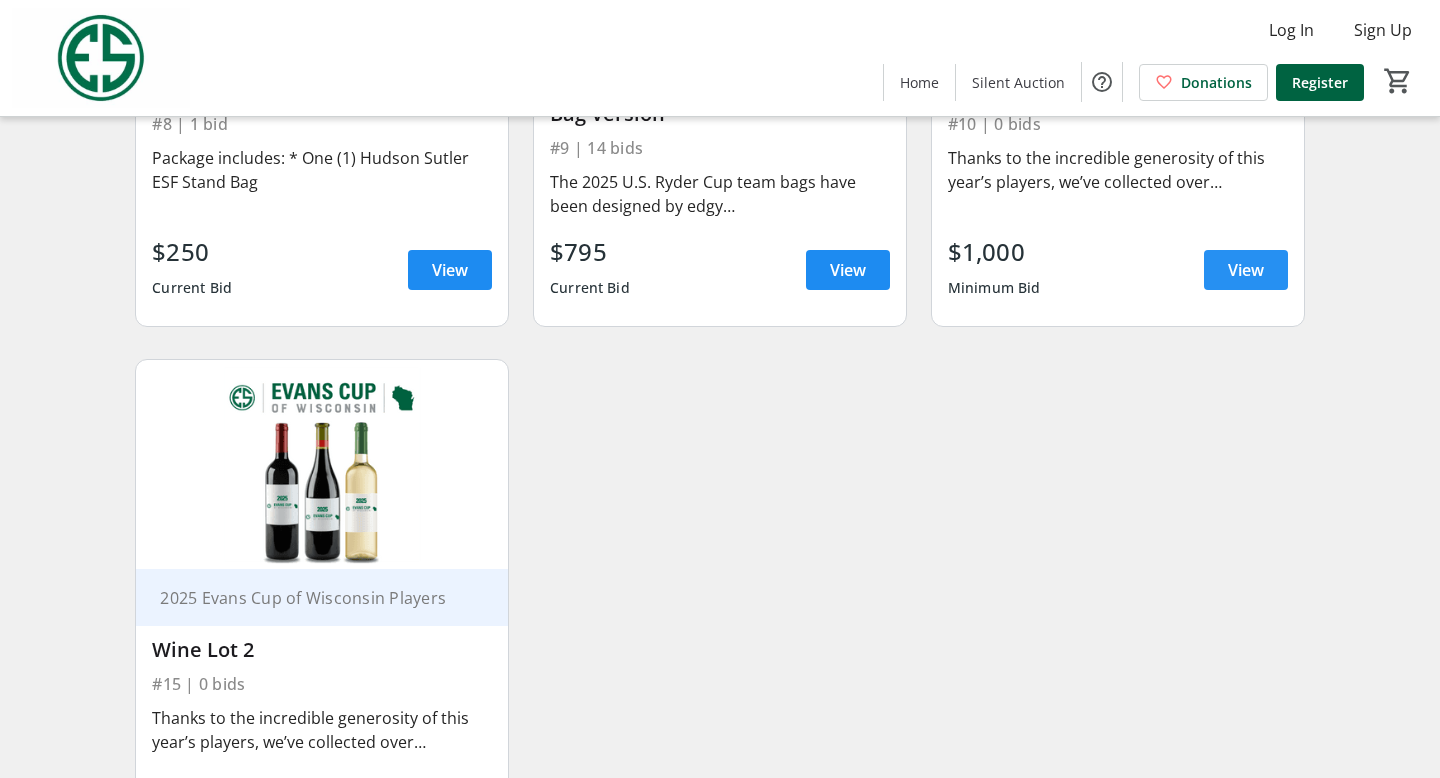 click at bounding box center (1246, 270) 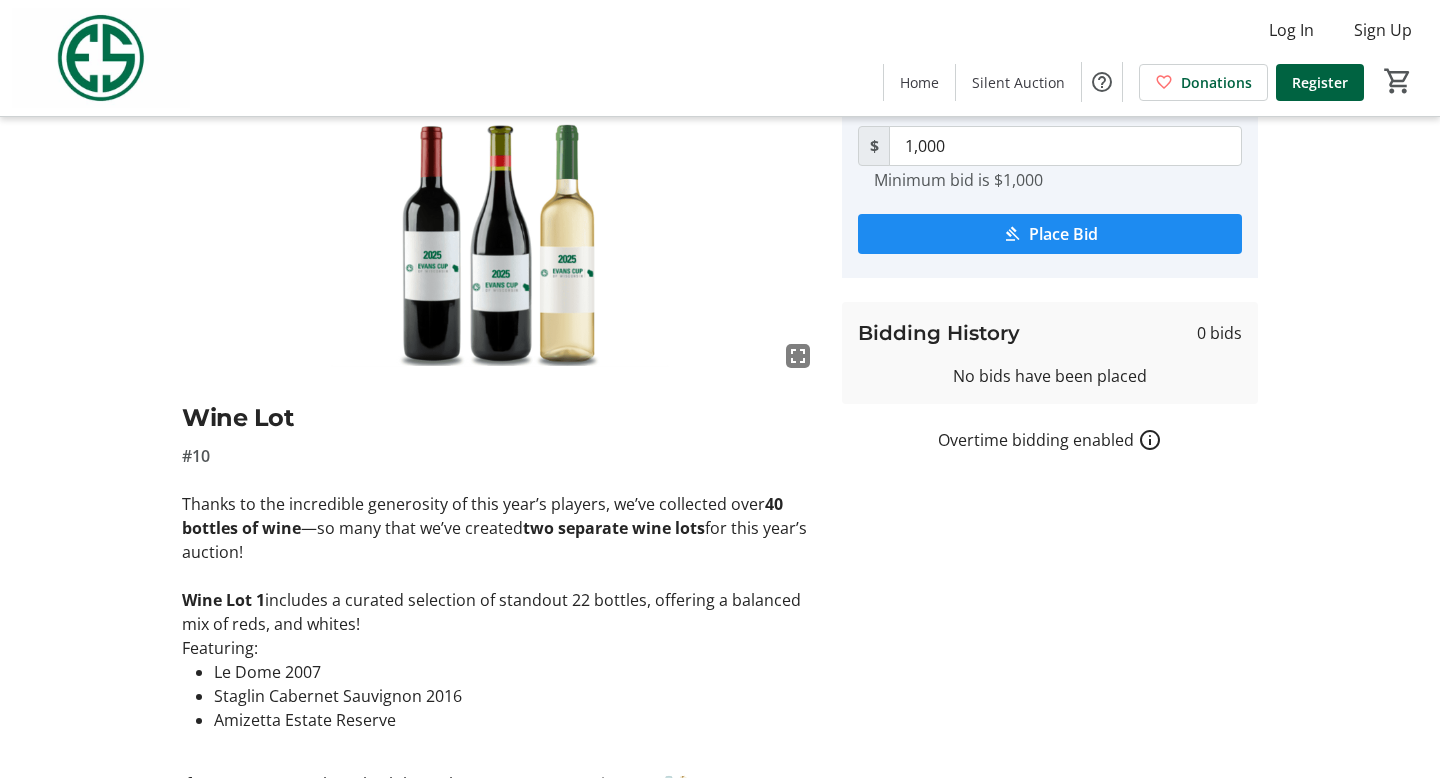 scroll, scrollTop: 279, scrollLeft: 0, axis: vertical 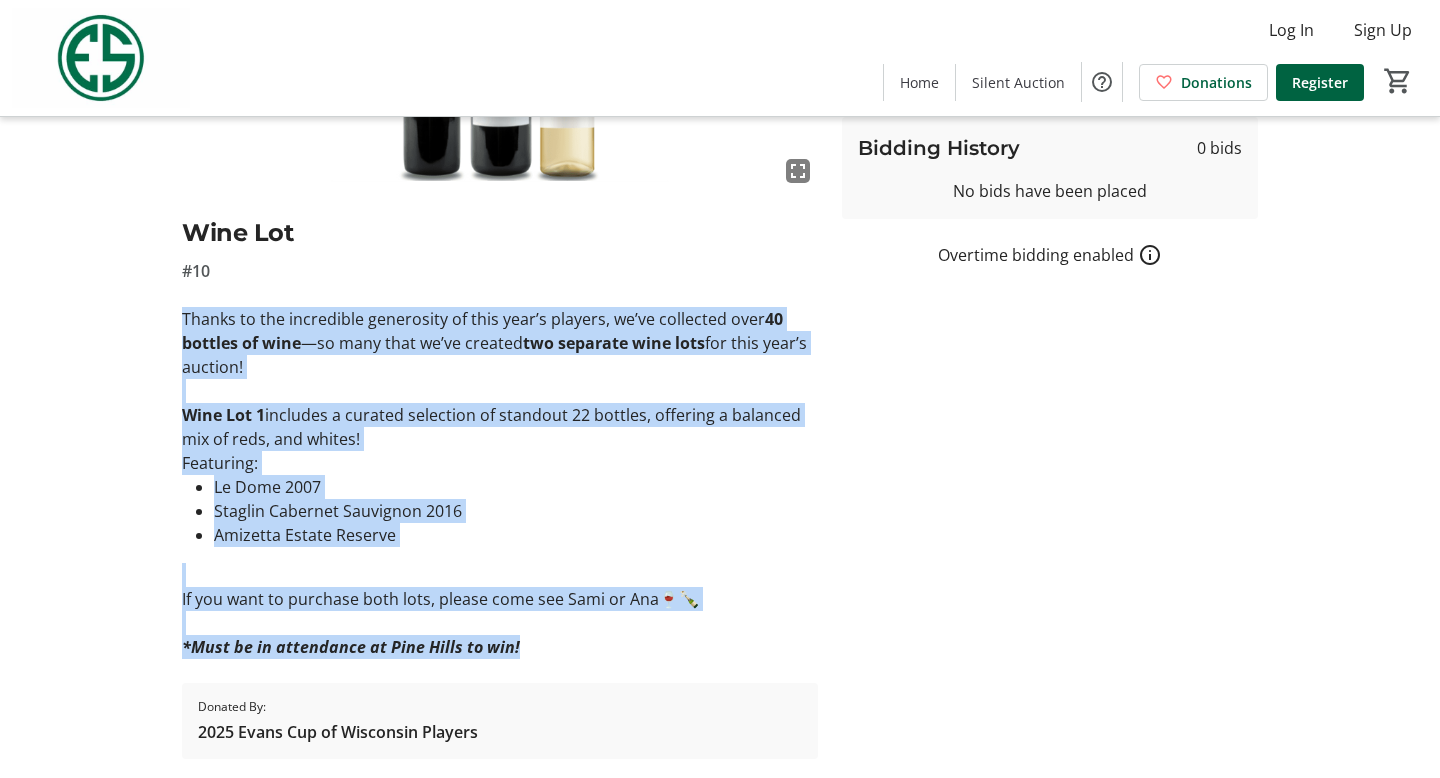 drag, startPoint x: 178, startPoint y: 394, endPoint x: 536, endPoint y: 643, distance: 436.07913 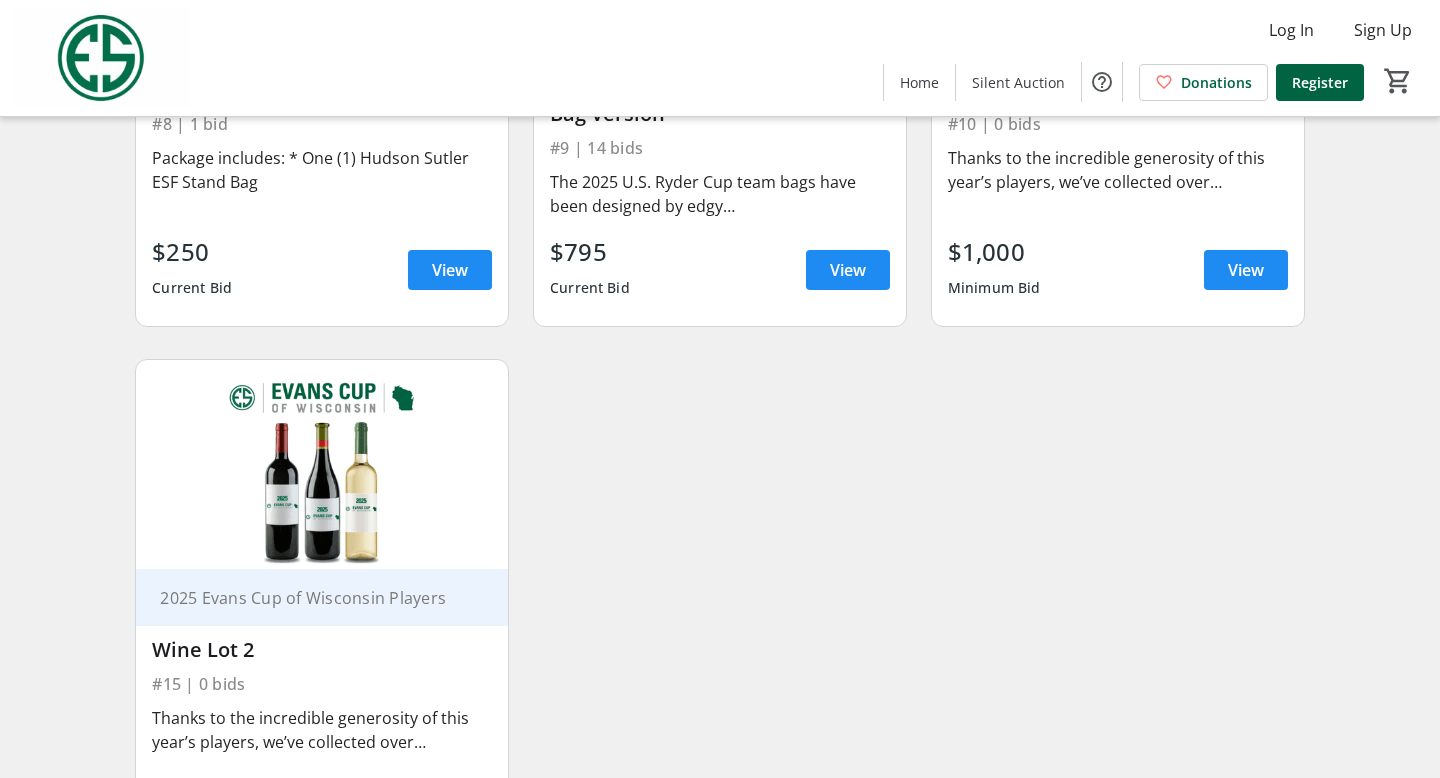 scroll, scrollTop: 1655, scrollLeft: 0, axis: vertical 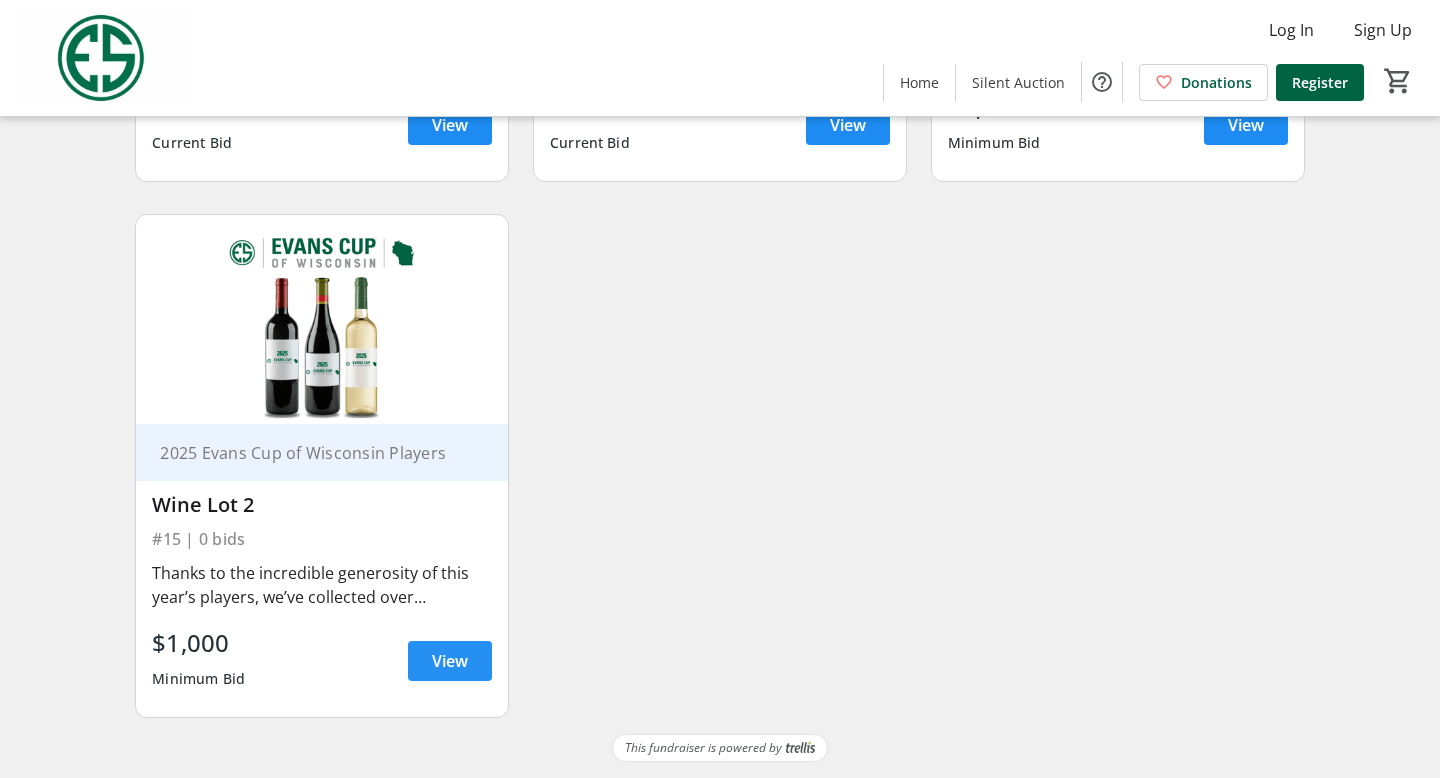 click at bounding box center [450, 661] 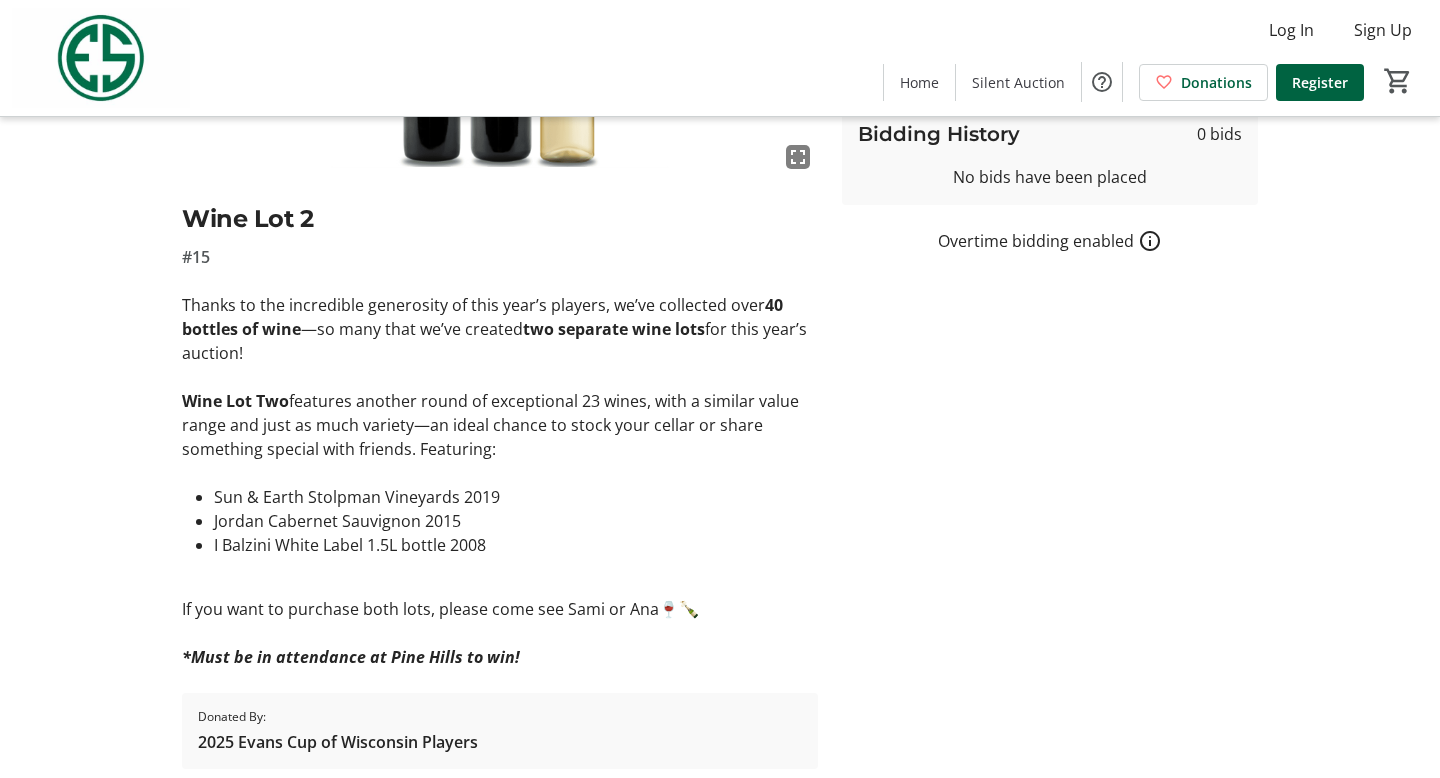 scroll, scrollTop: 437, scrollLeft: 0, axis: vertical 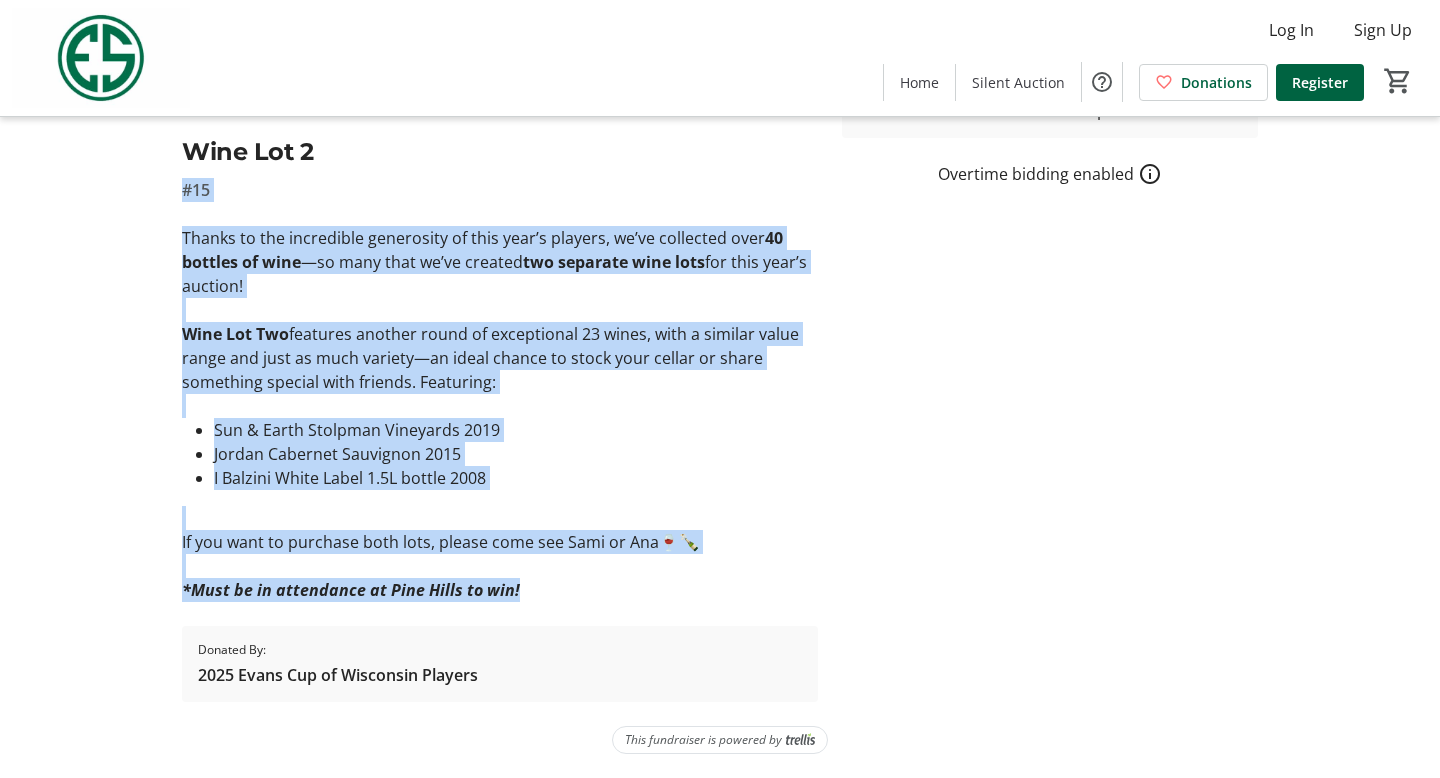 drag, startPoint x: 581, startPoint y: 586, endPoint x: 117, endPoint y: 199, distance: 604.2061 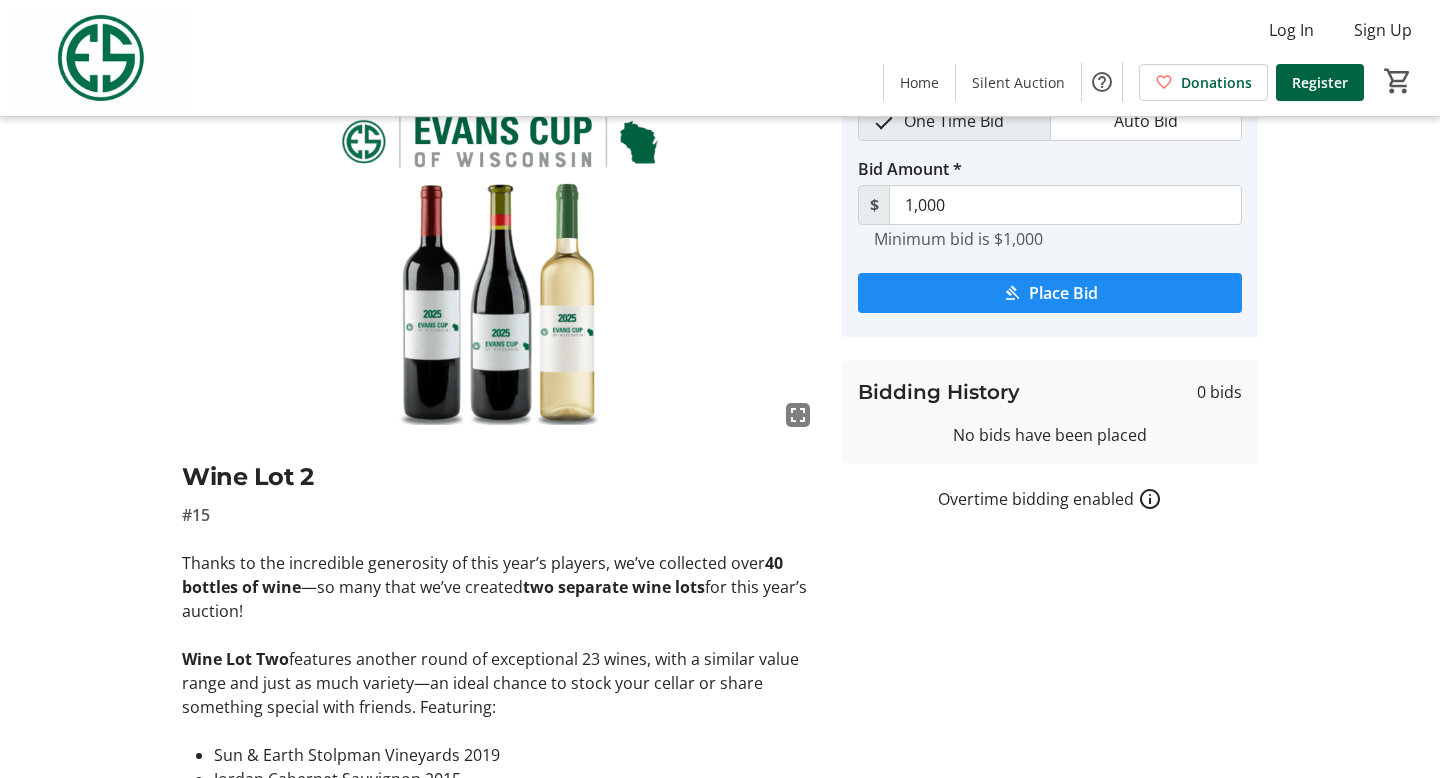 scroll, scrollTop: 53, scrollLeft: 0, axis: vertical 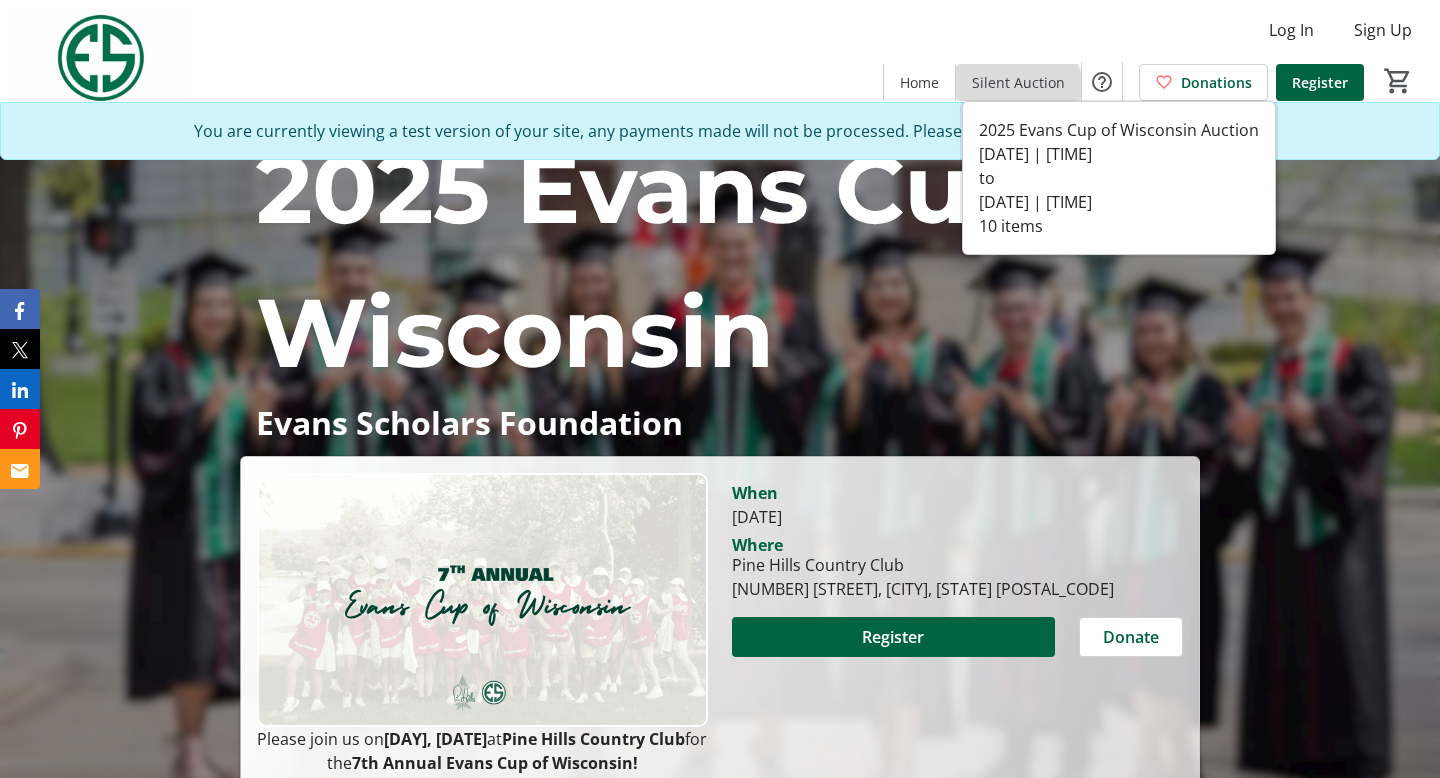 click on "Silent Auction" 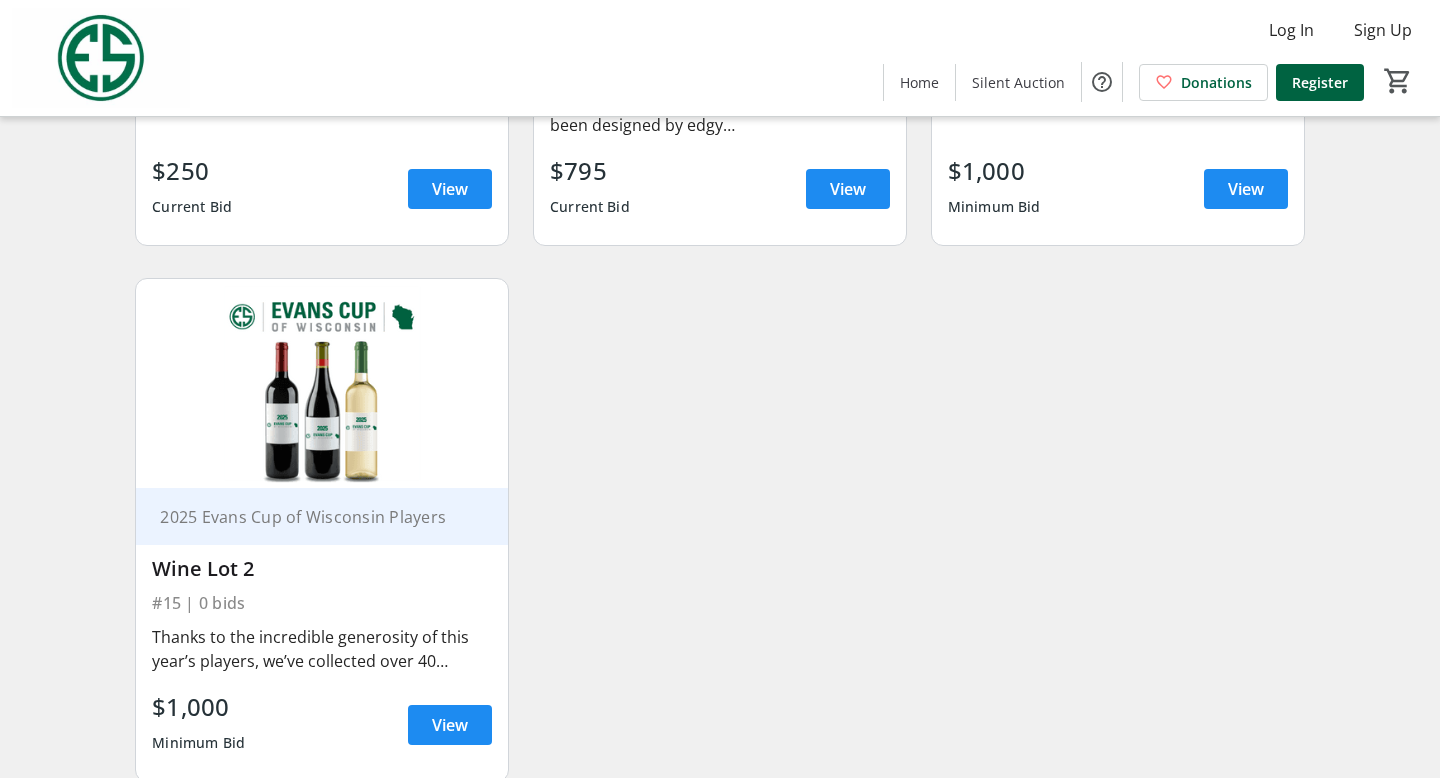 scroll, scrollTop: 1584, scrollLeft: 0, axis: vertical 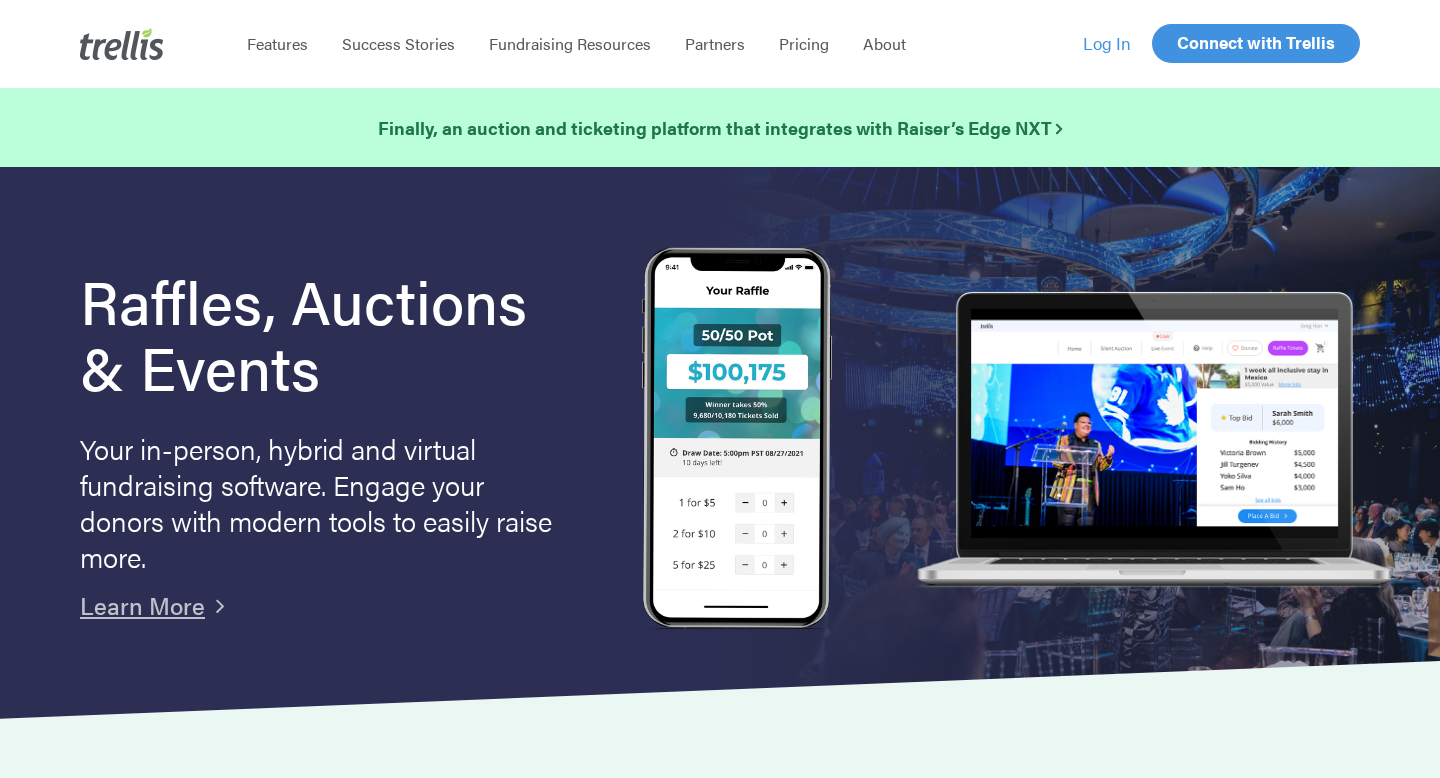click on "Log In" at bounding box center [1107, 43] 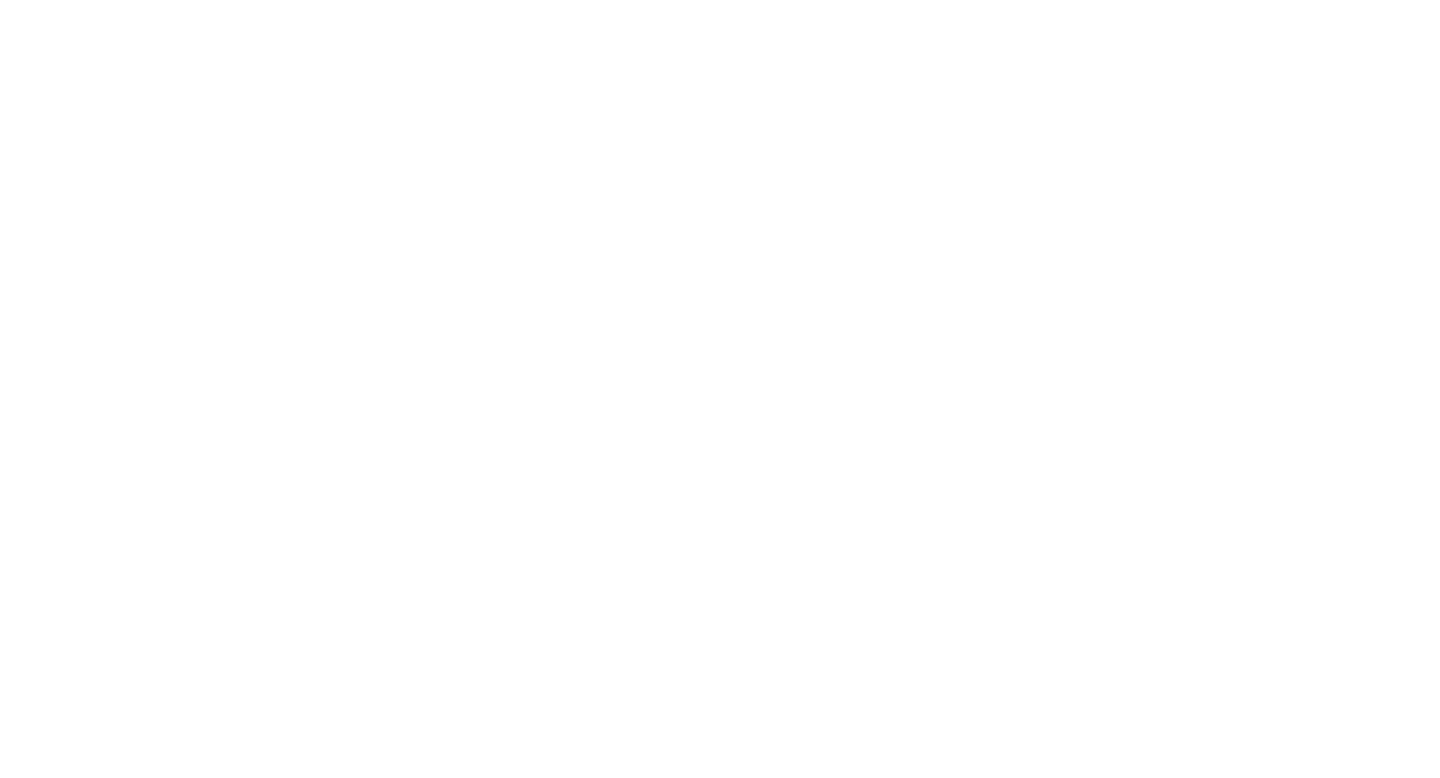 scroll, scrollTop: 0, scrollLeft: 0, axis: both 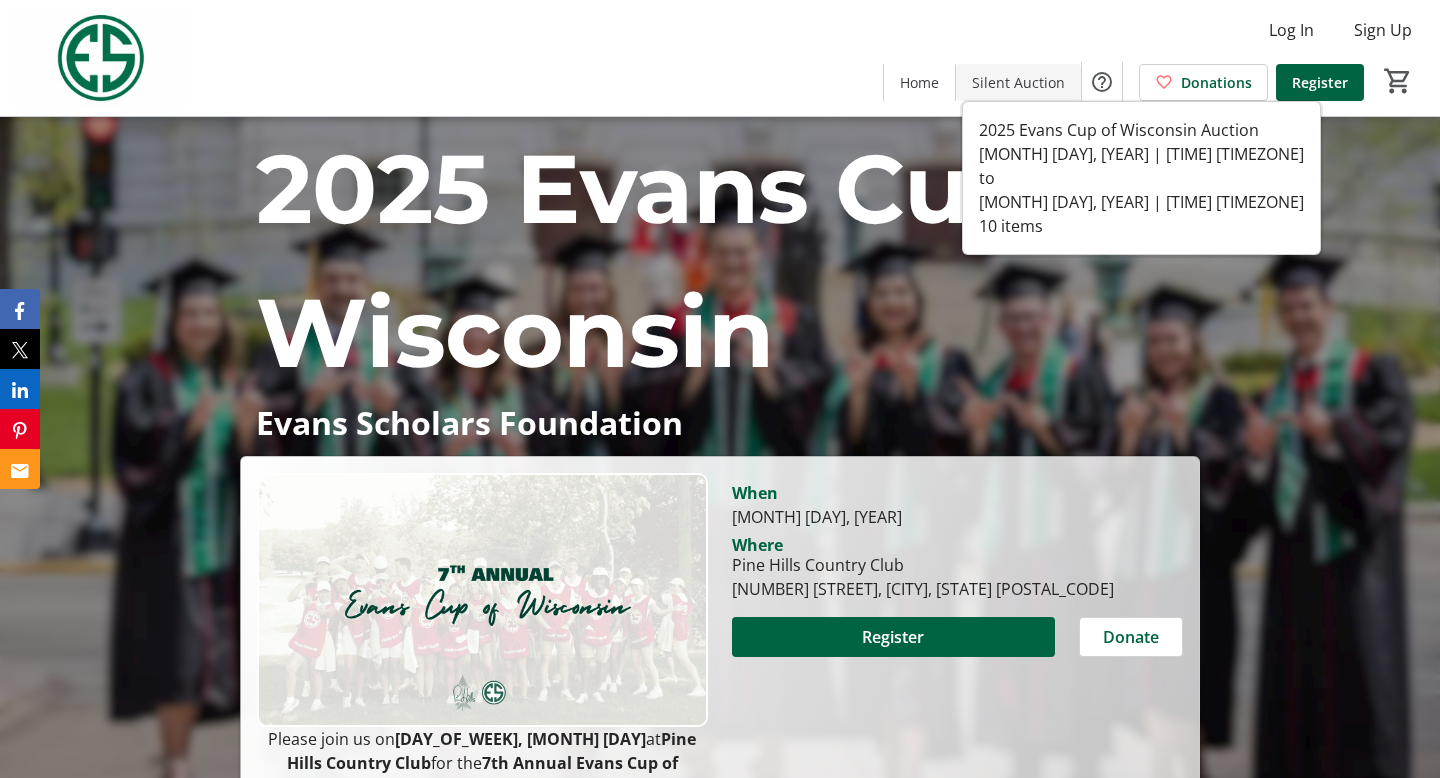 click 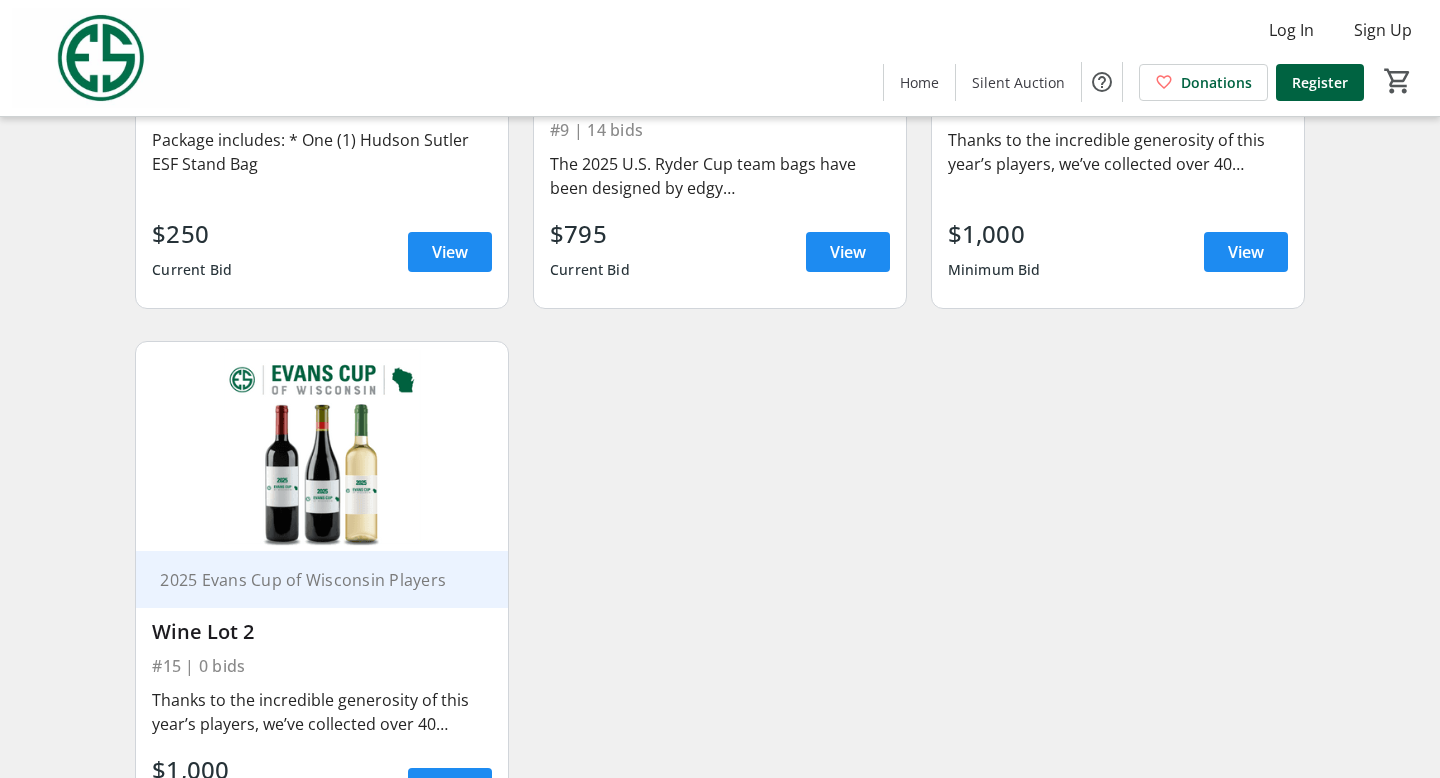scroll, scrollTop: 1655, scrollLeft: 0, axis: vertical 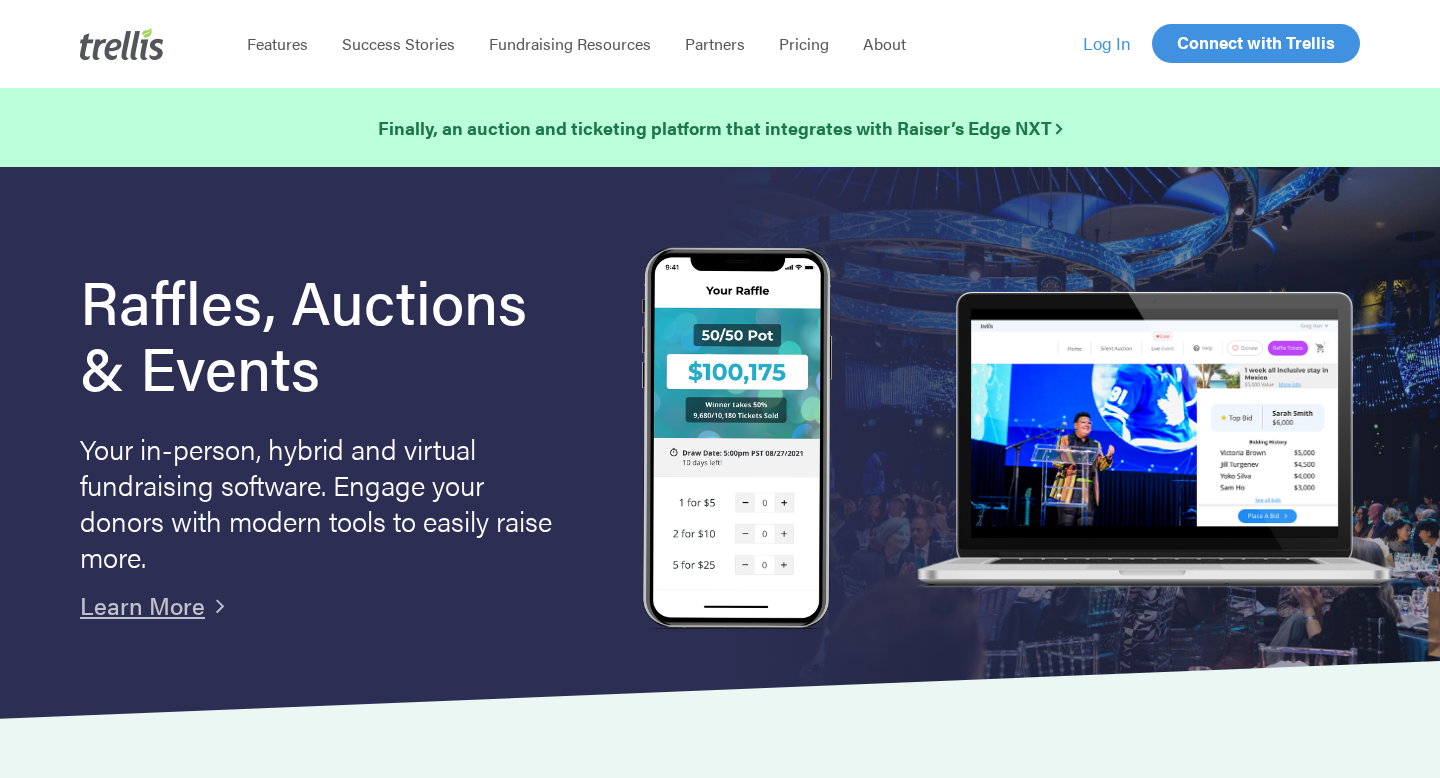 click on "Log In" at bounding box center [1107, 43] 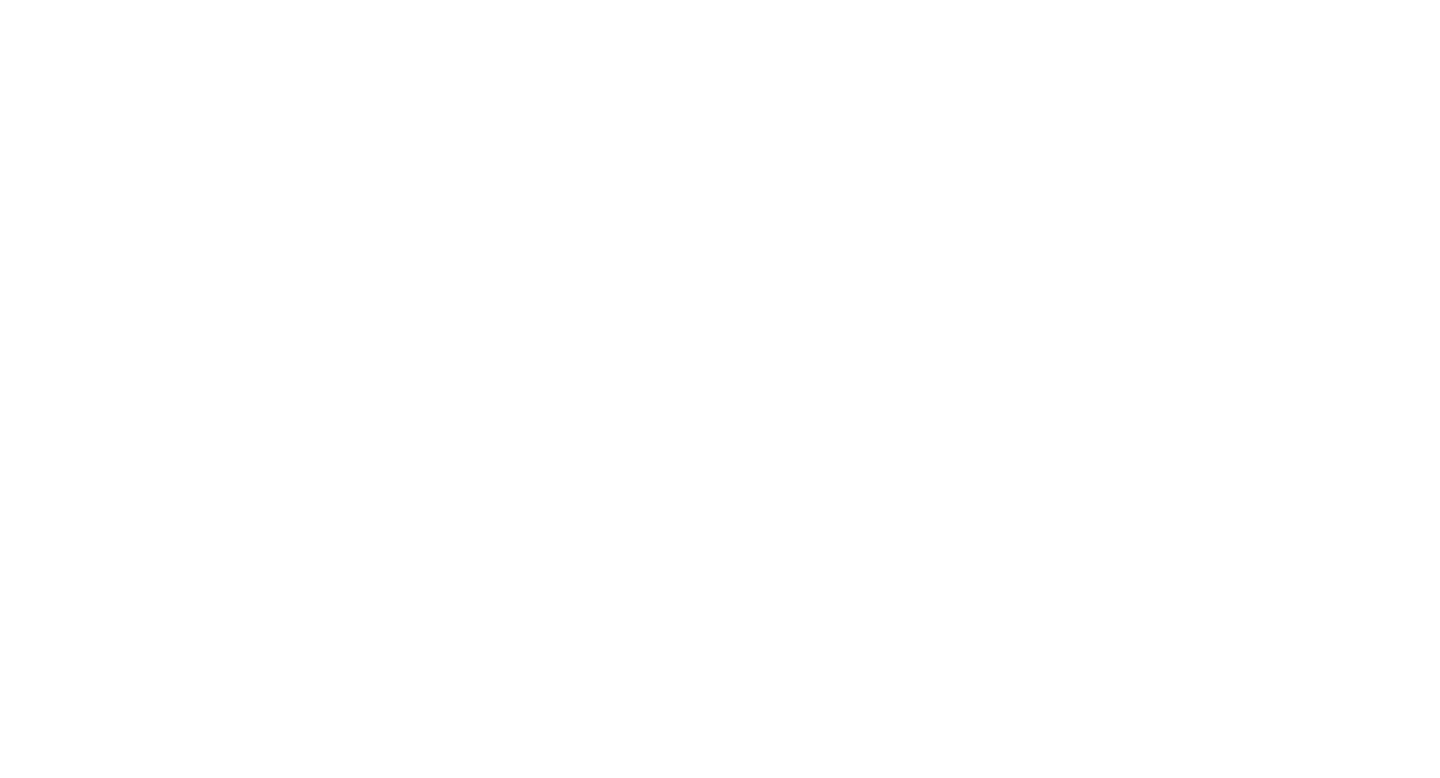 scroll, scrollTop: 0, scrollLeft: 0, axis: both 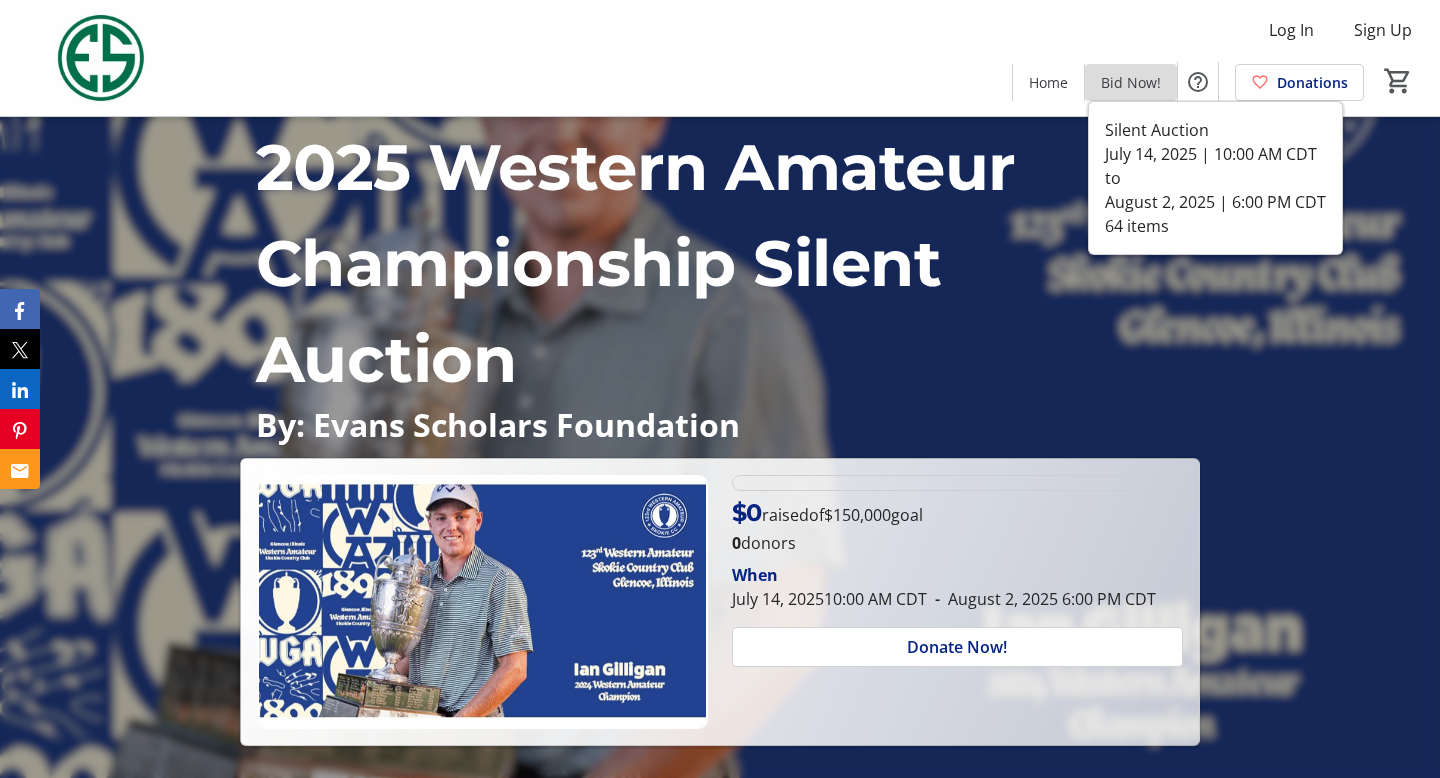 click on "Bid Now!" 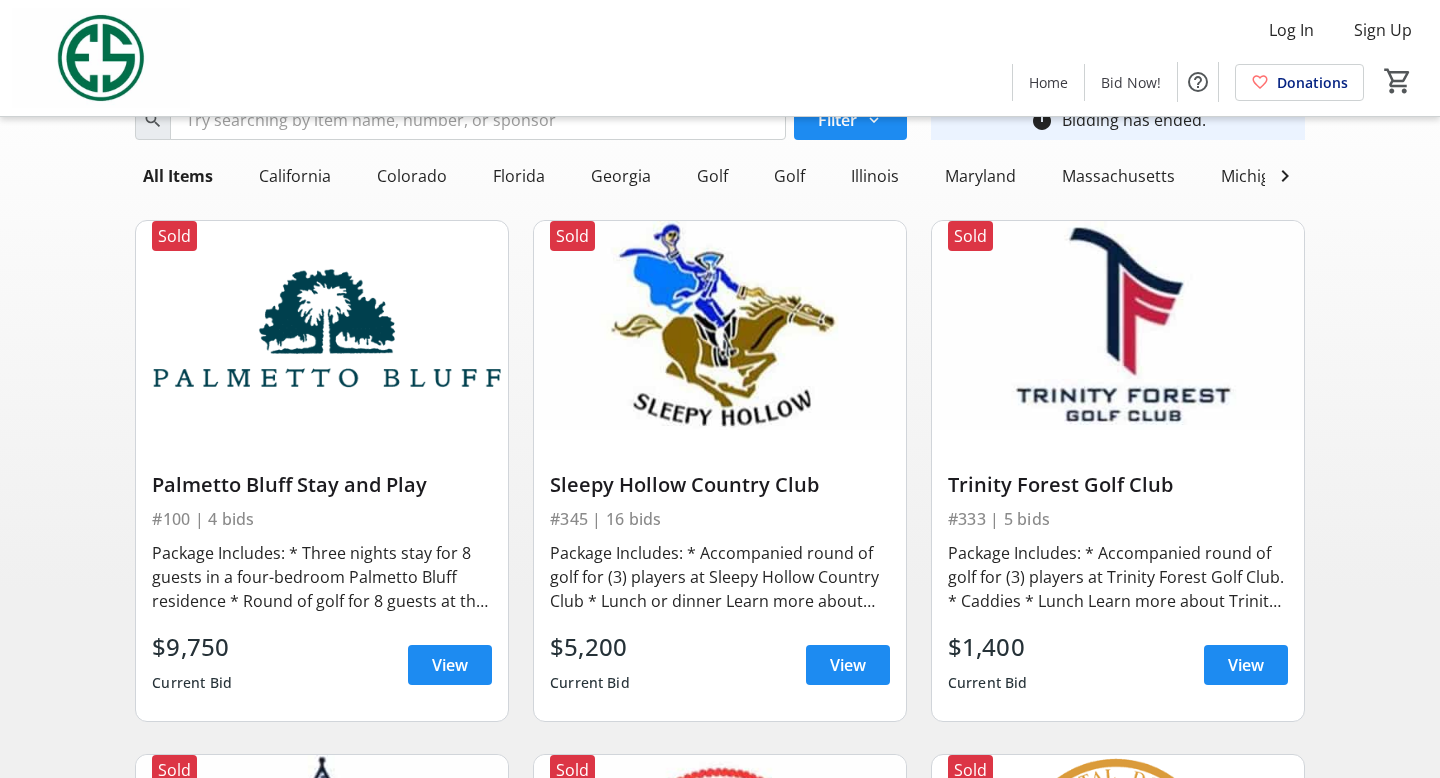 scroll, scrollTop: 1, scrollLeft: 0, axis: vertical 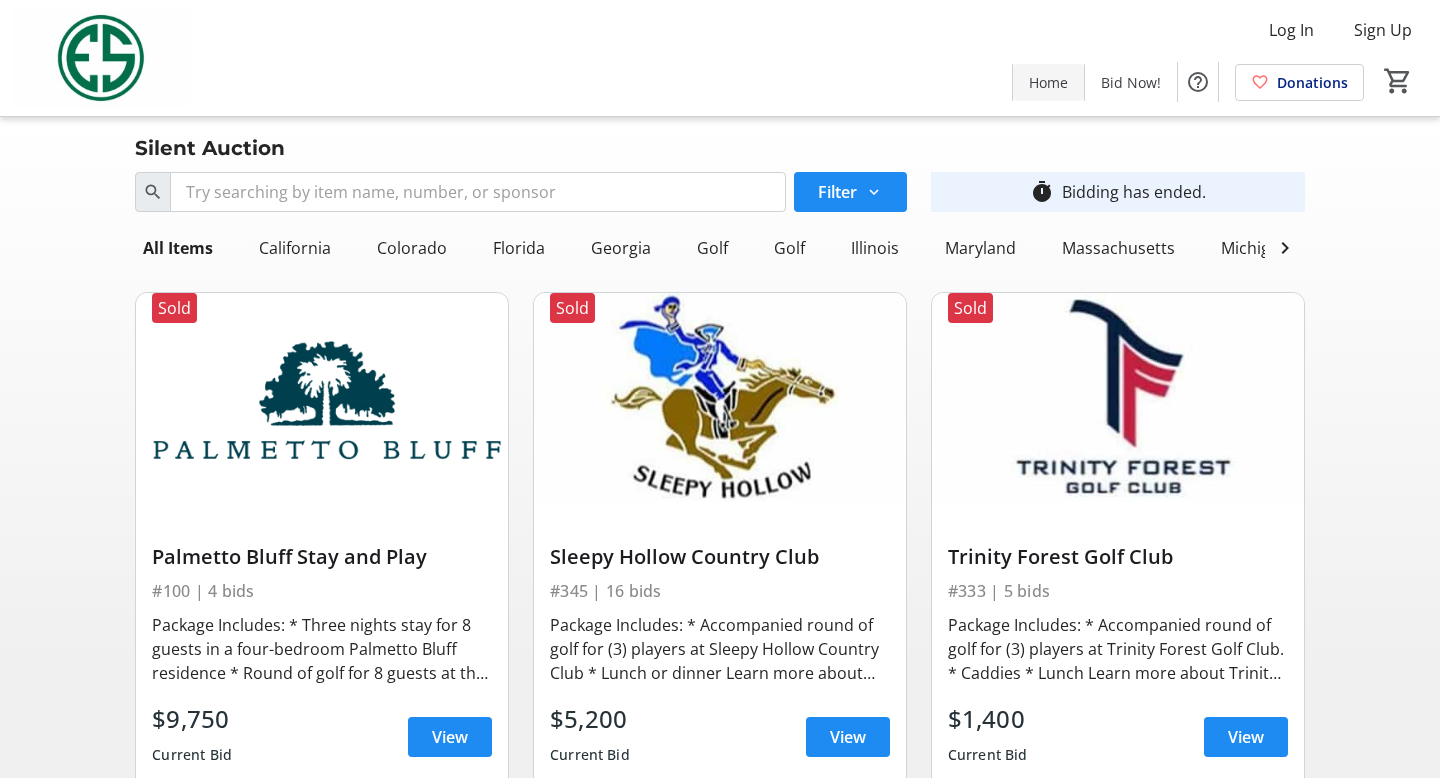 click on "Home" 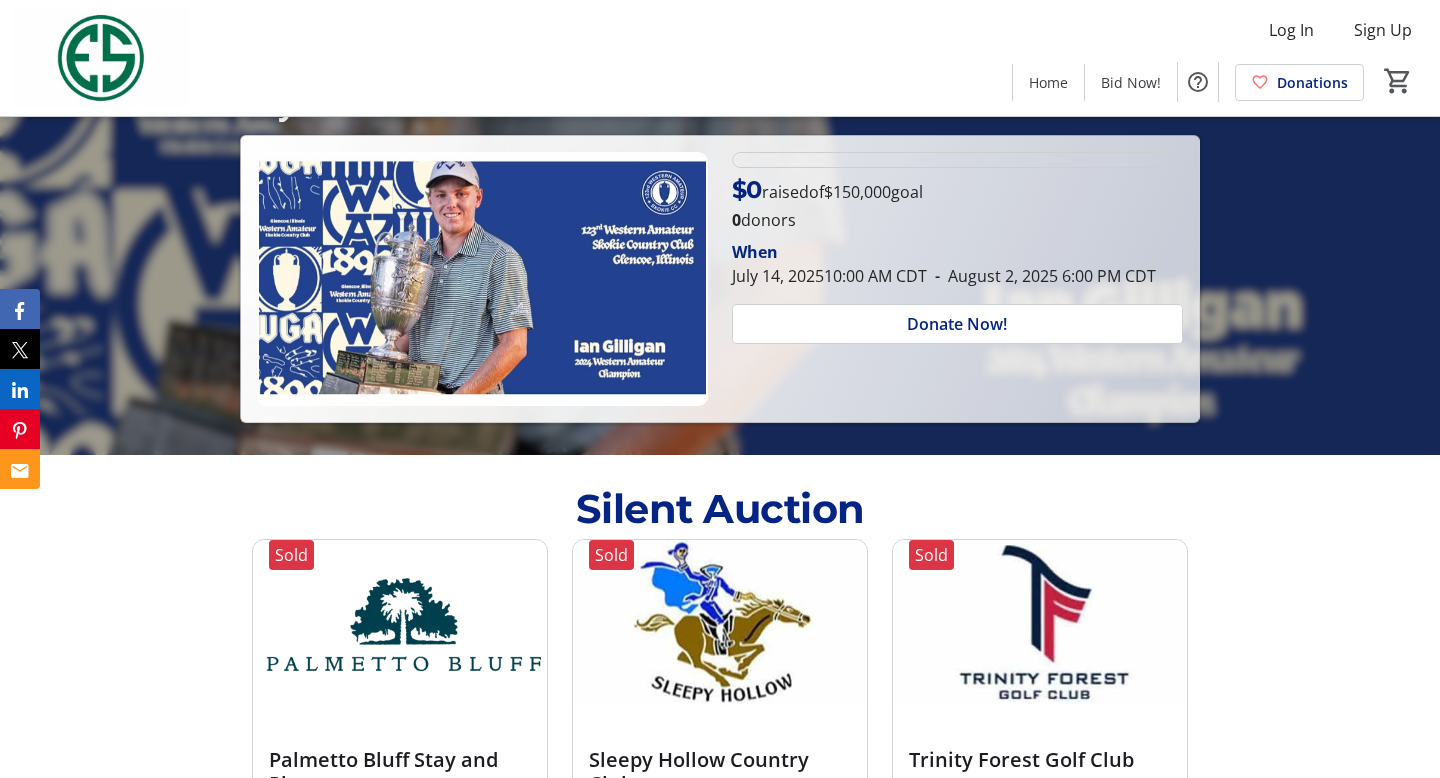 scroll, scrollTop: 326, scrollLeft: 0, axis: vertical 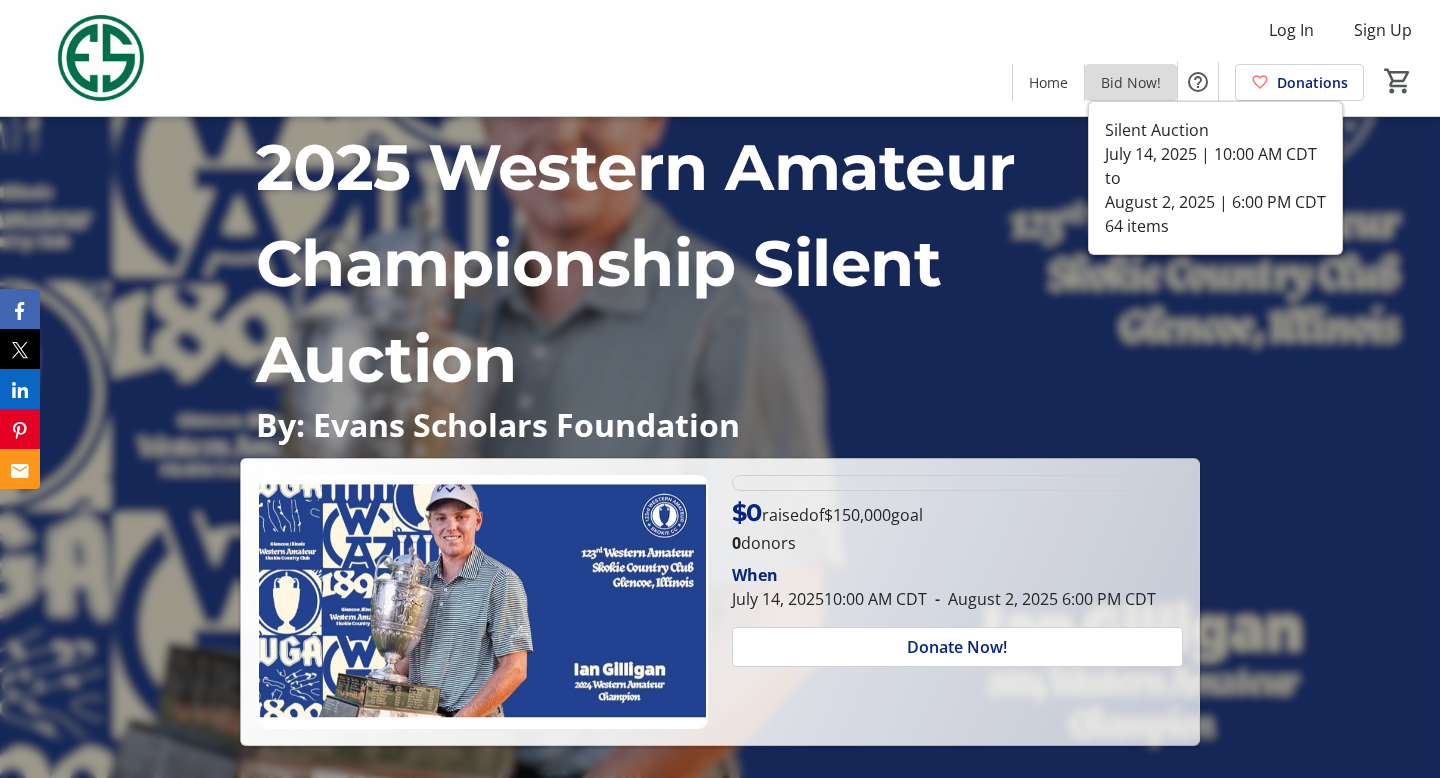 click on "Bid Now!" 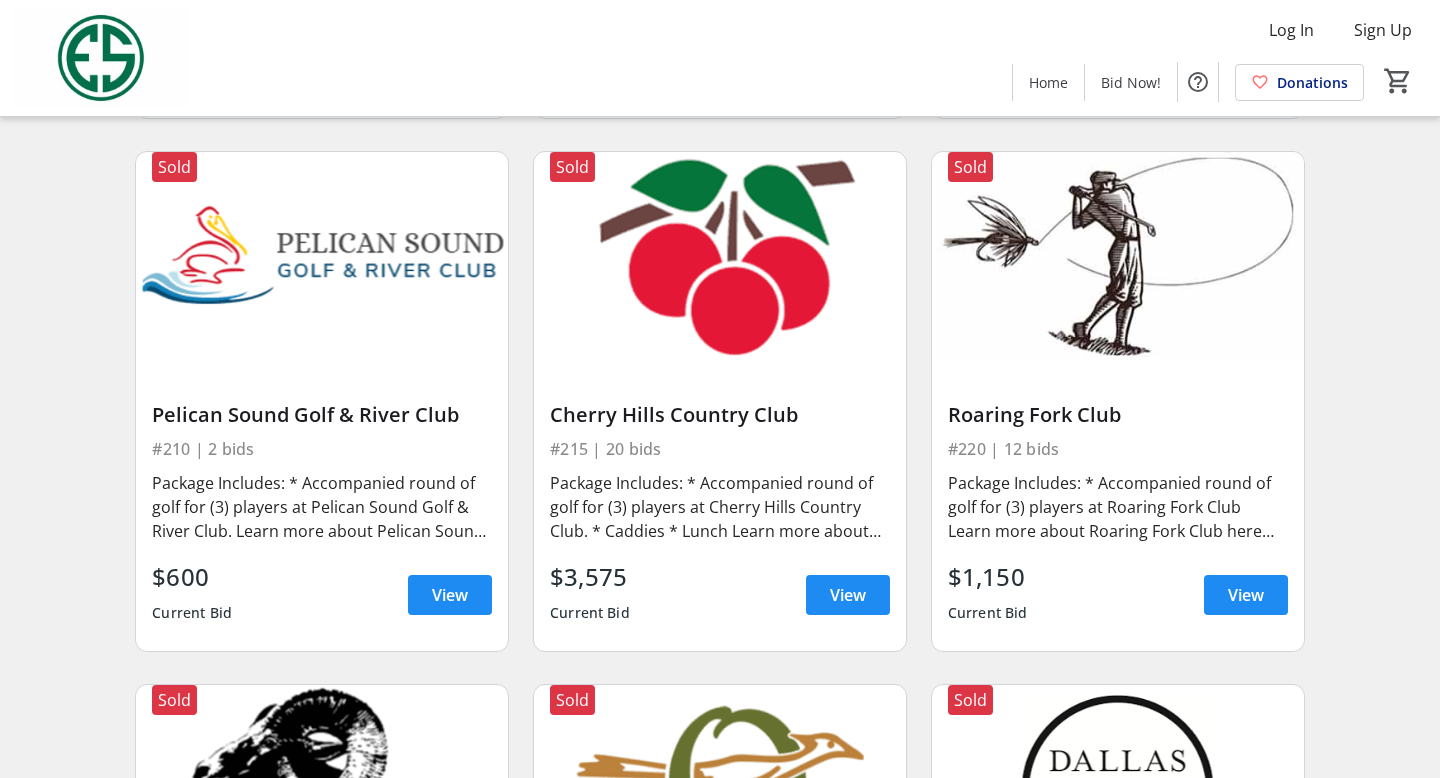 scroll, scrollTop: 6159, scrollLeft: 0, axis: vertical 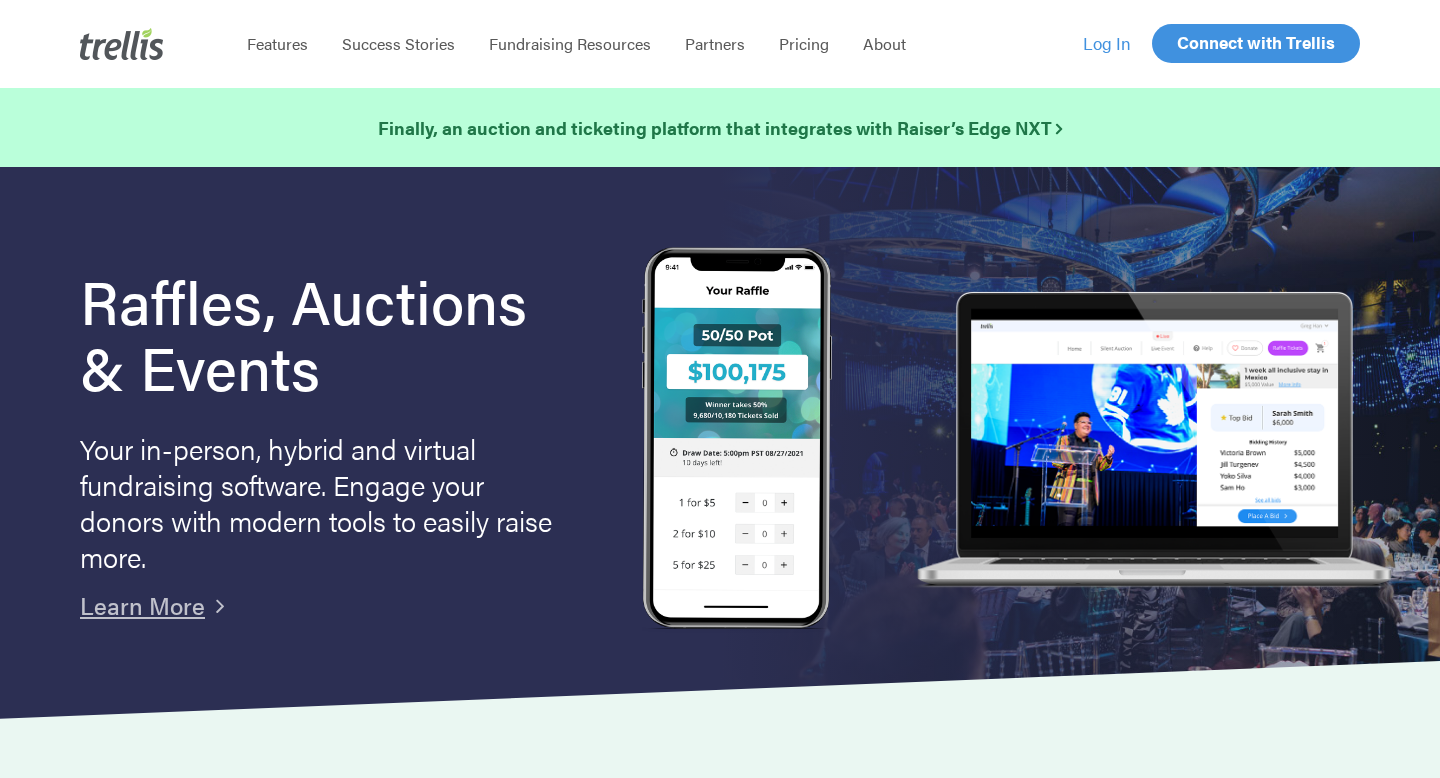 click on "Log In" at bounding box center [1107, 43] 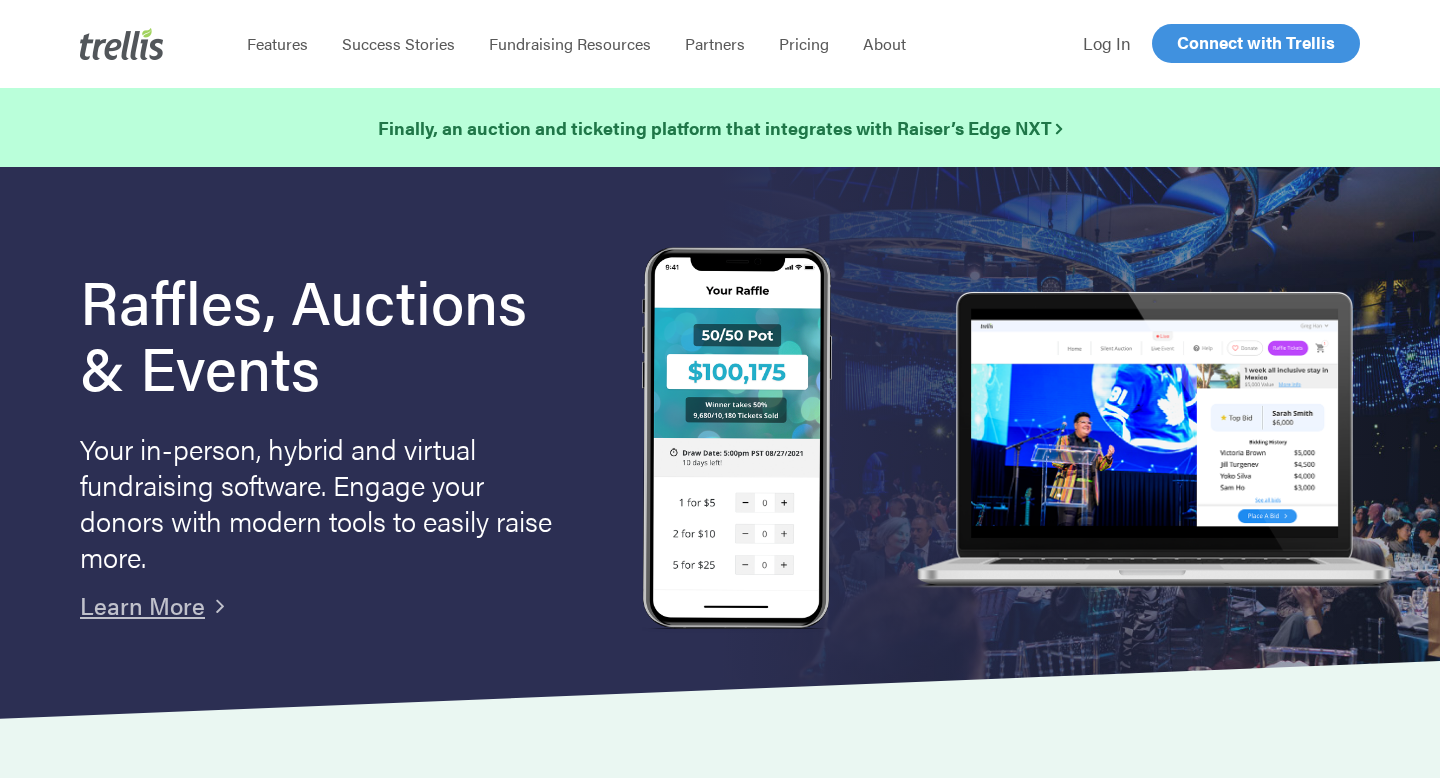 scroll, scrollTop: 0, scrollLeft: 0, axis: both 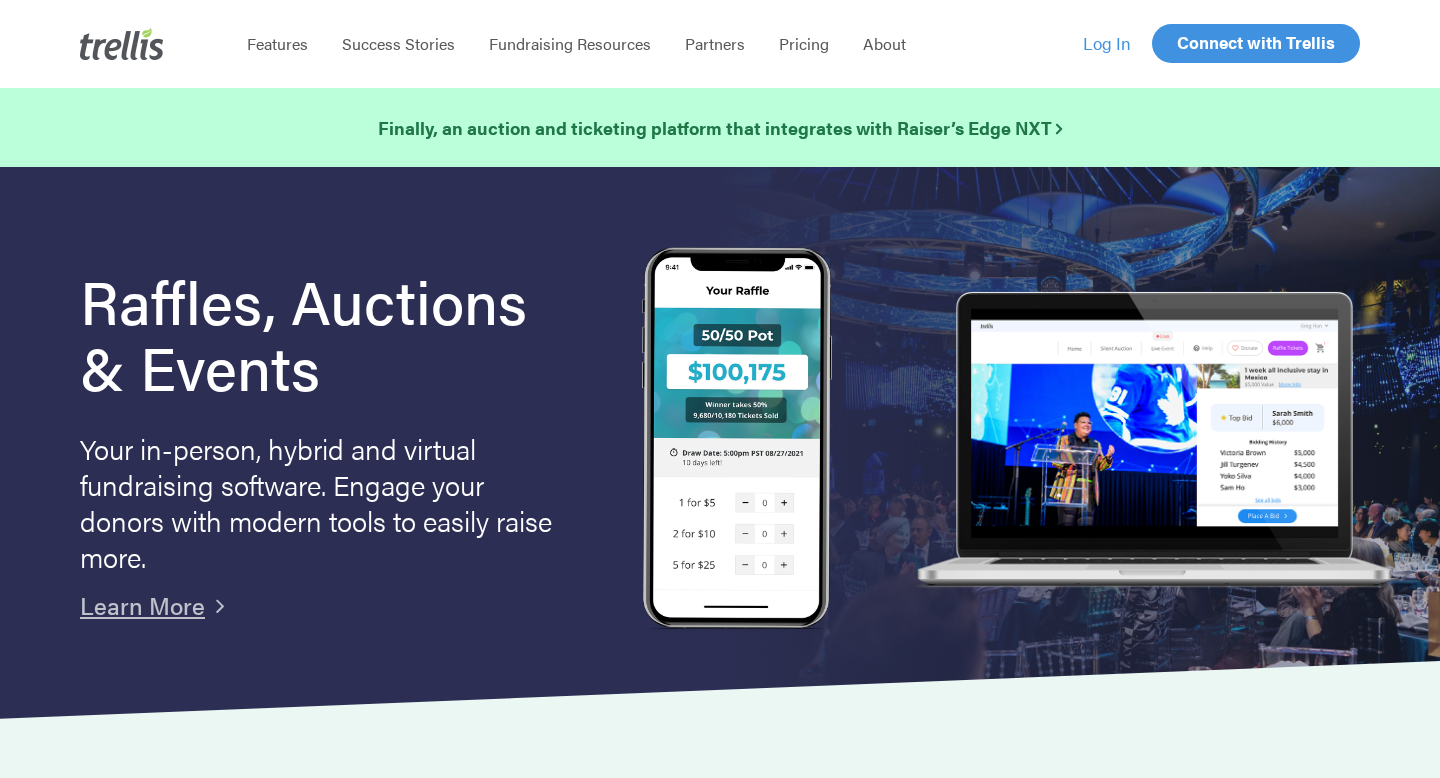 click on "Log In" at bounding box center (1107, 43) 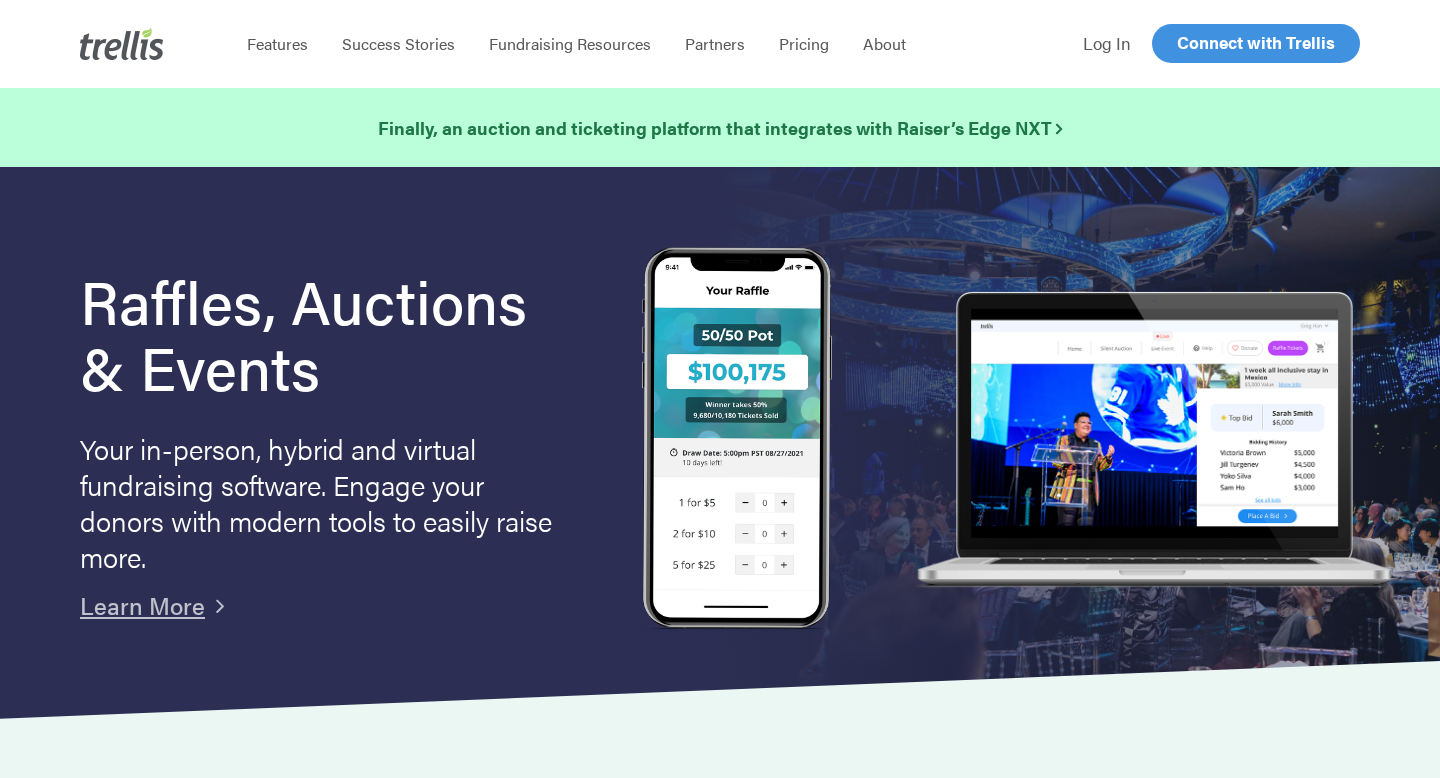 scroll, scrollTop: 0, scrollLeft: 0, axis: both 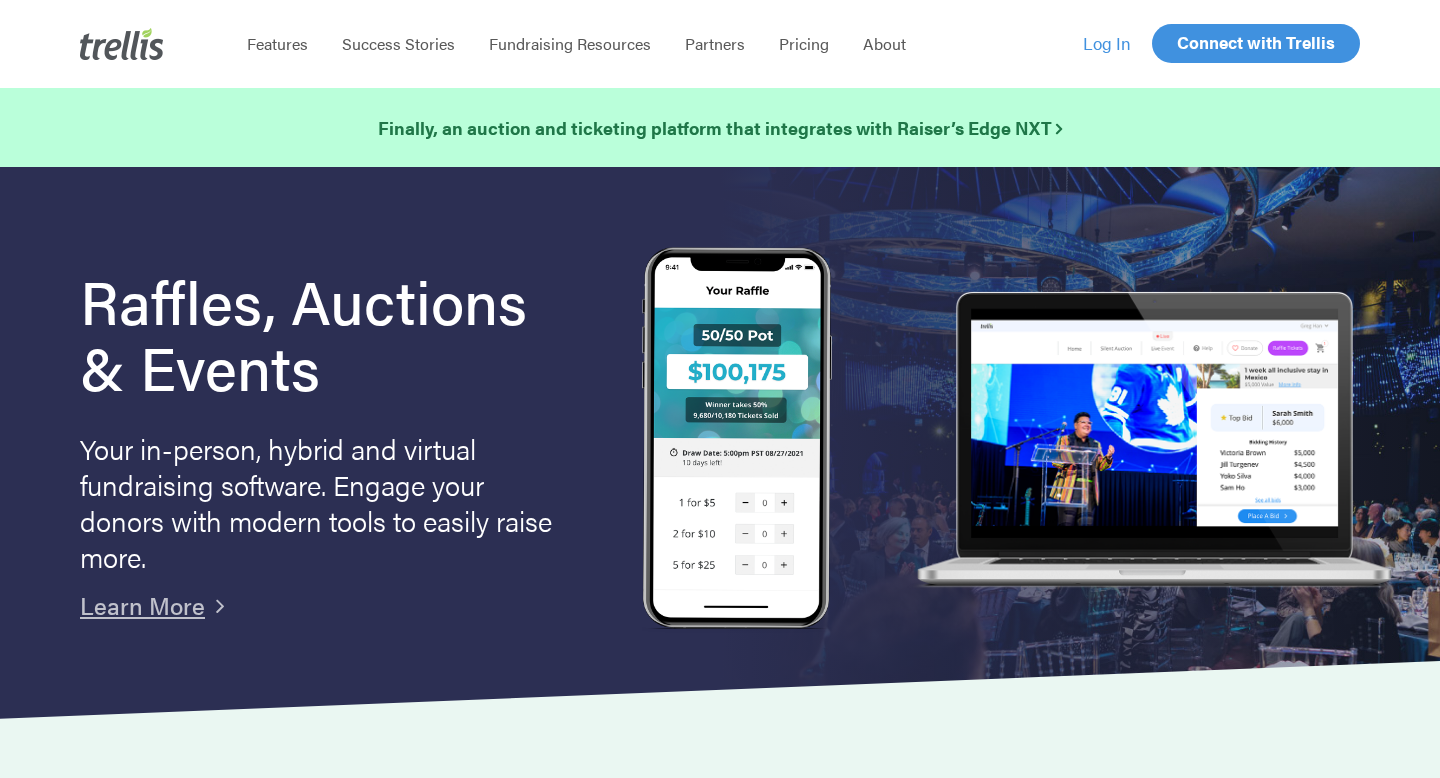 click on "Log In" at bounding box center [1107, 43] 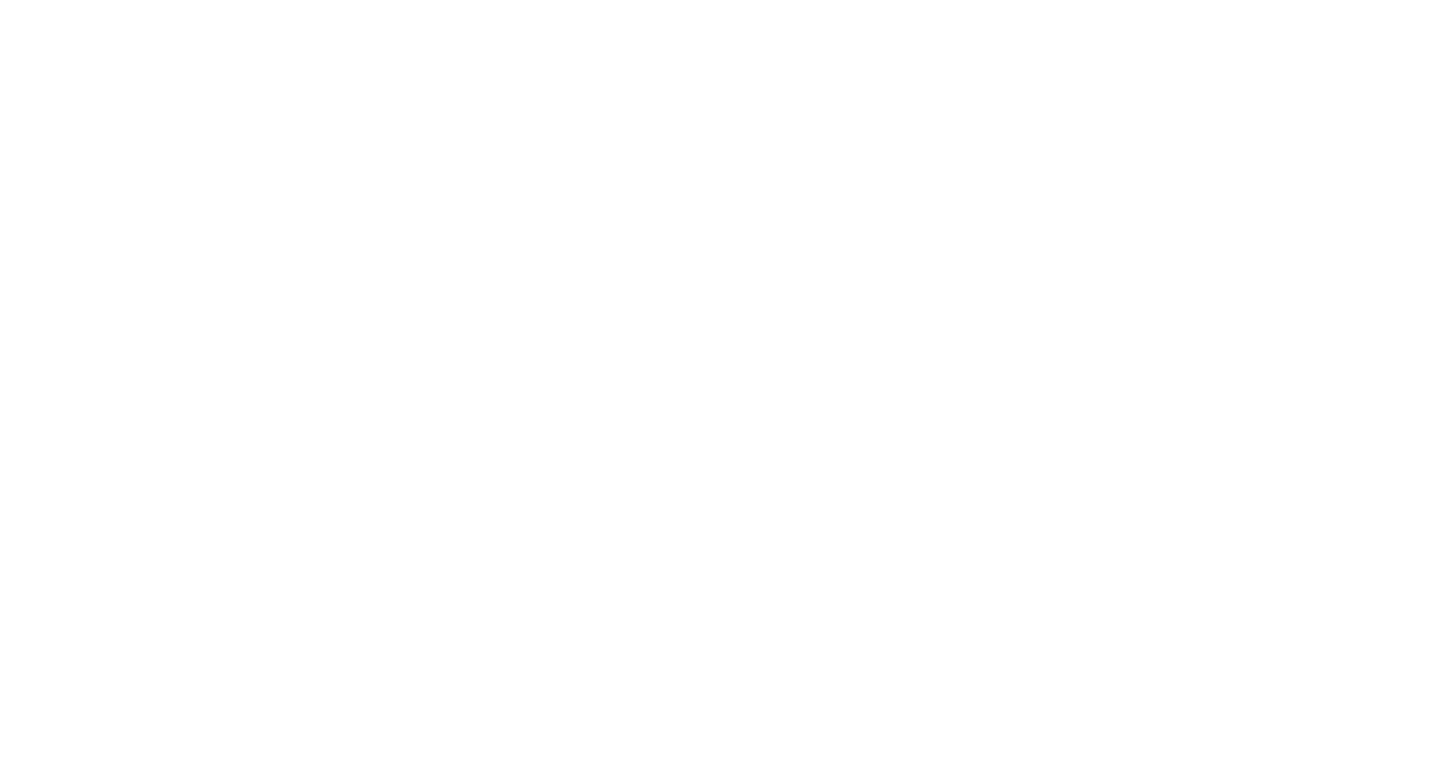 scroll, scrollTop: 0, scrollLeft: 0, axis: both 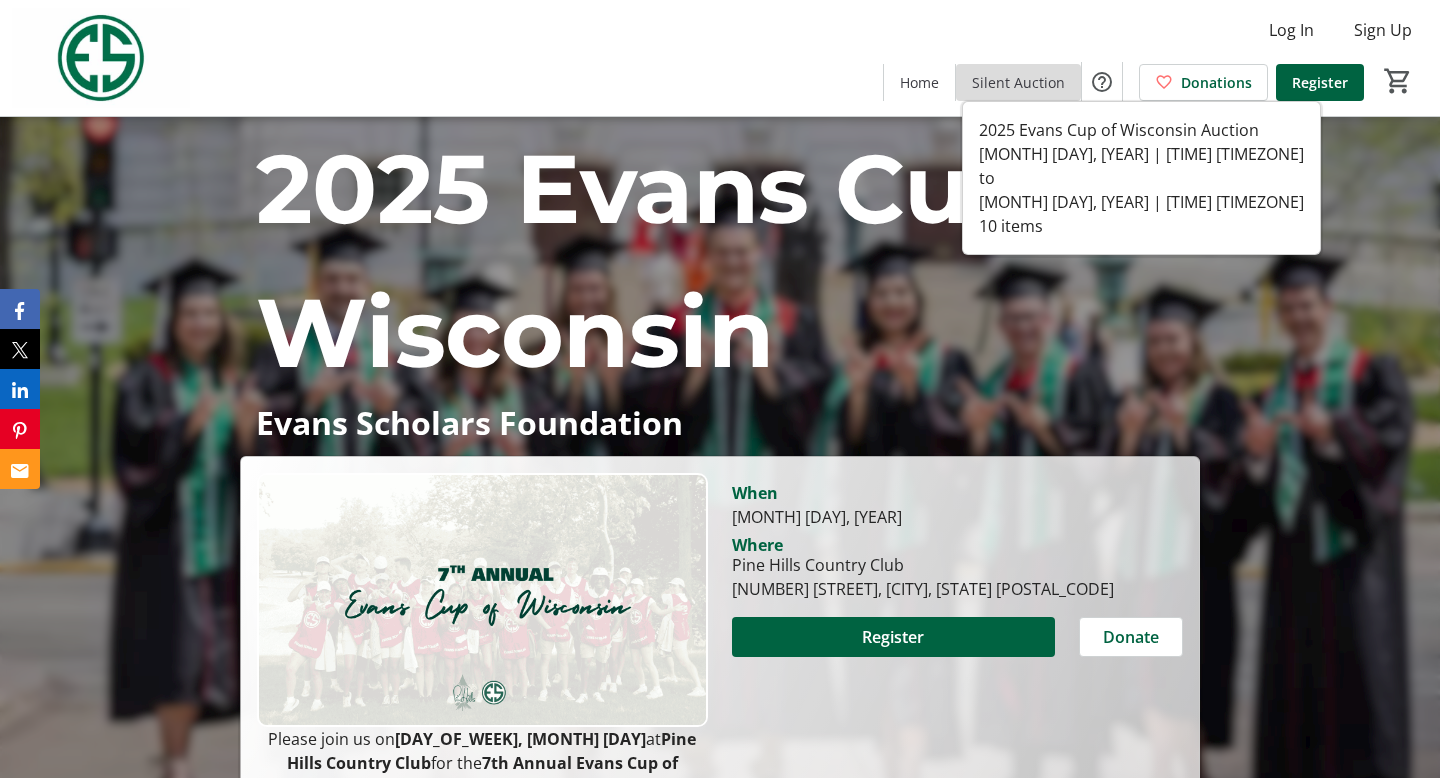 click 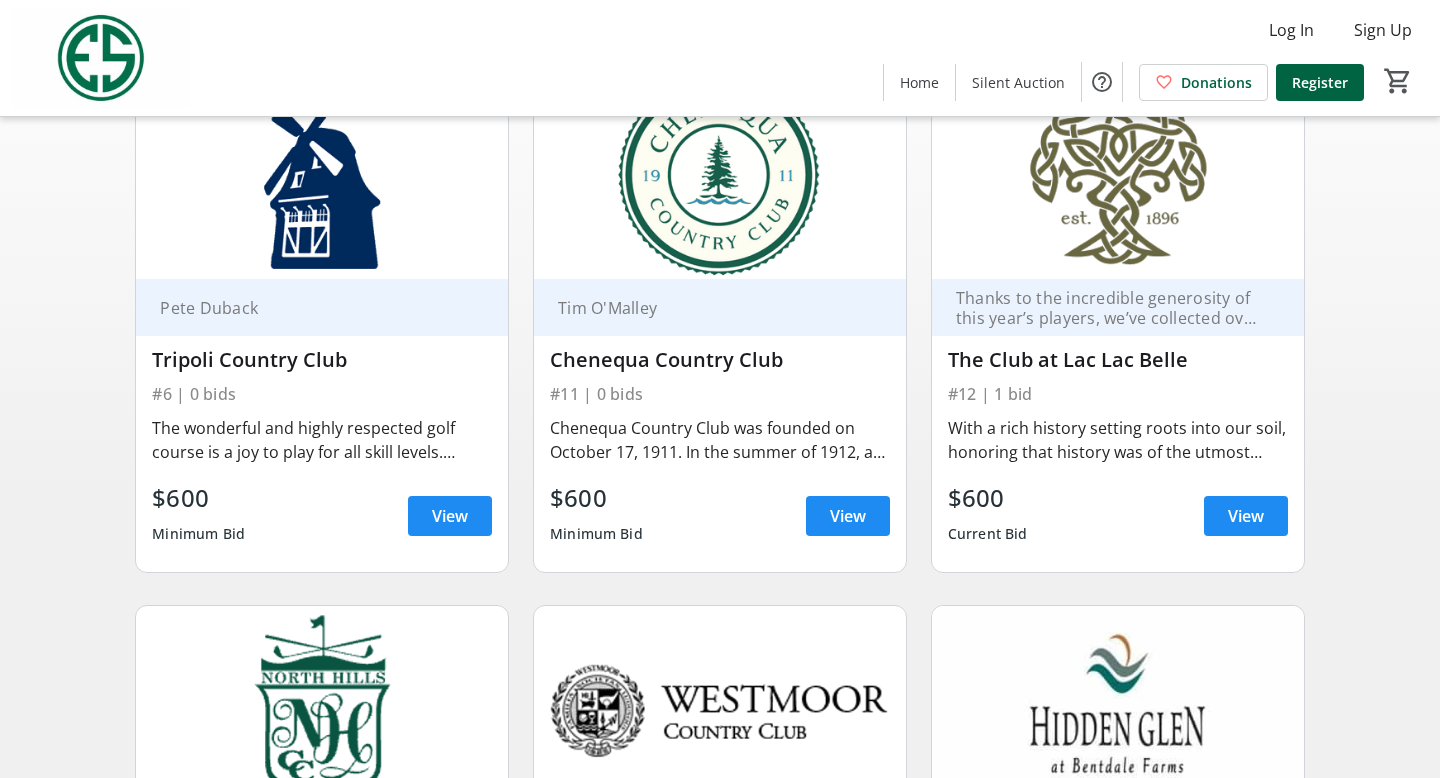 scroll, scrollTop: 173, scrollLeft: 0, axis: vertical 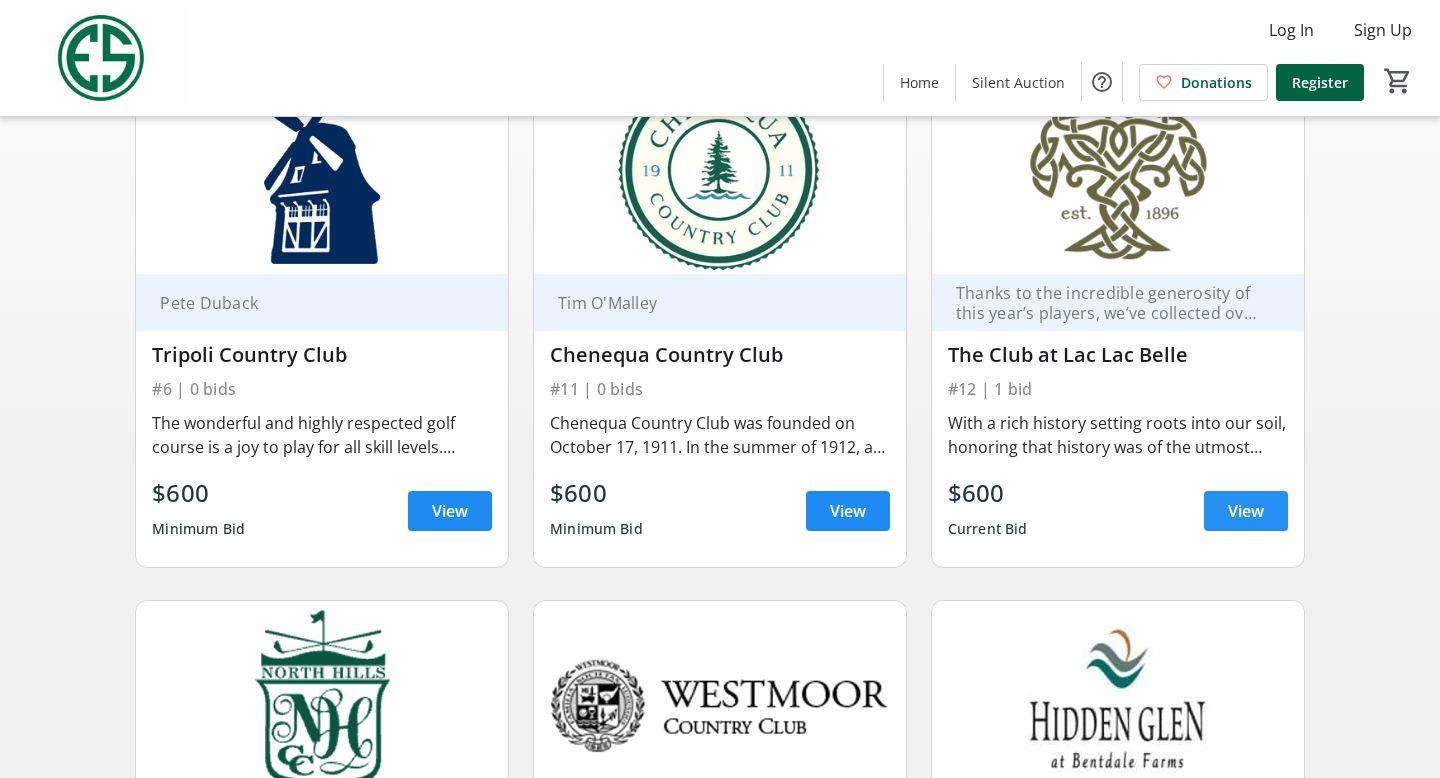 click on "View" at bounding box center (1246, 511) 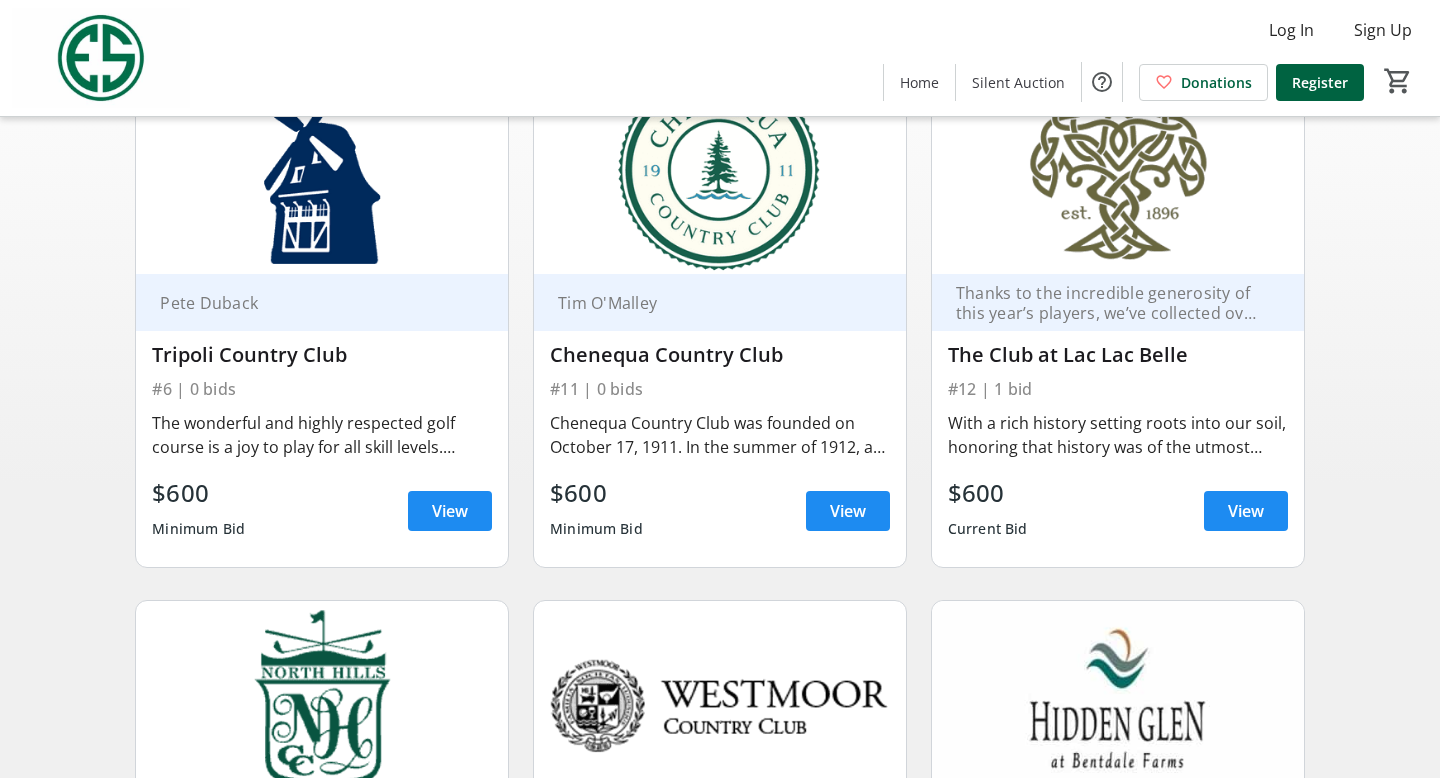 scroll, scrollTop: 0, scrollLeft: 0, axis: both 